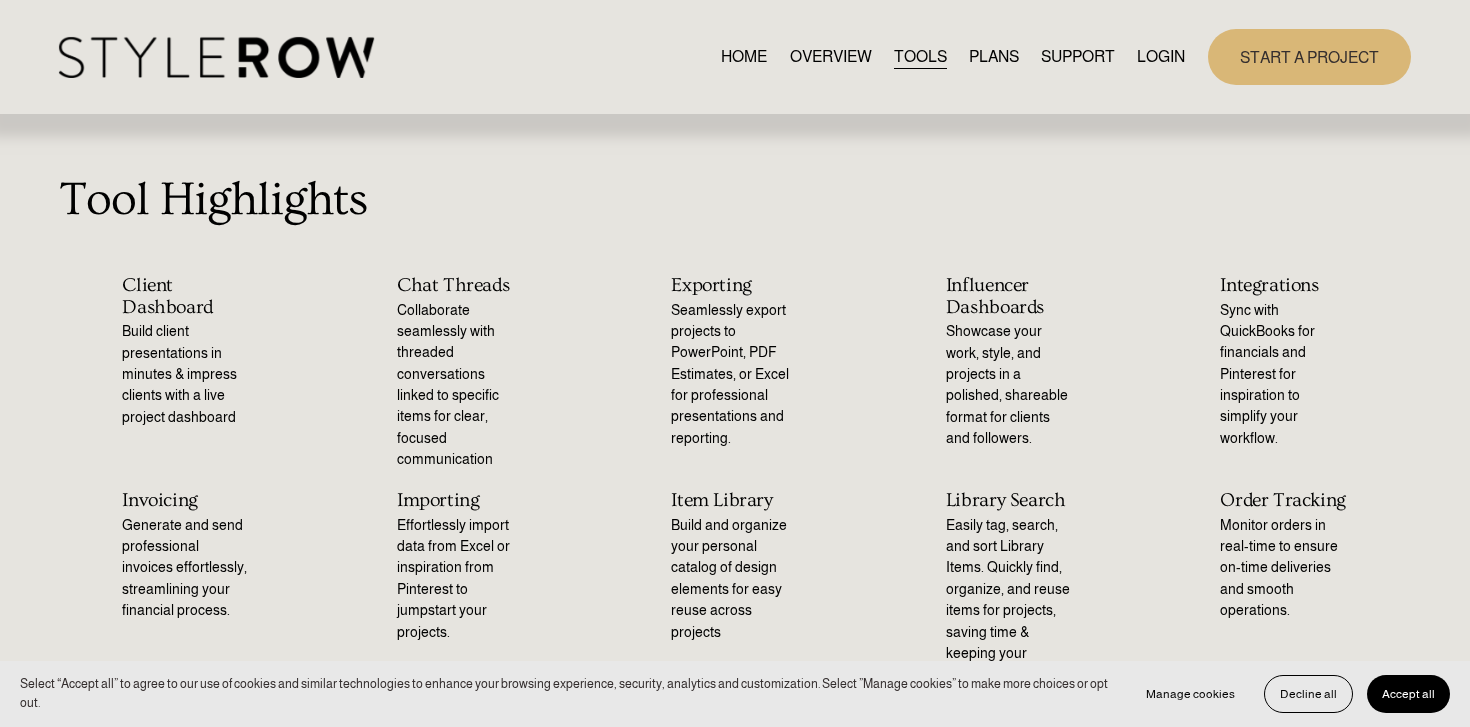 scroll, scrollTop: 0, scrollLeft: 0, axis: both 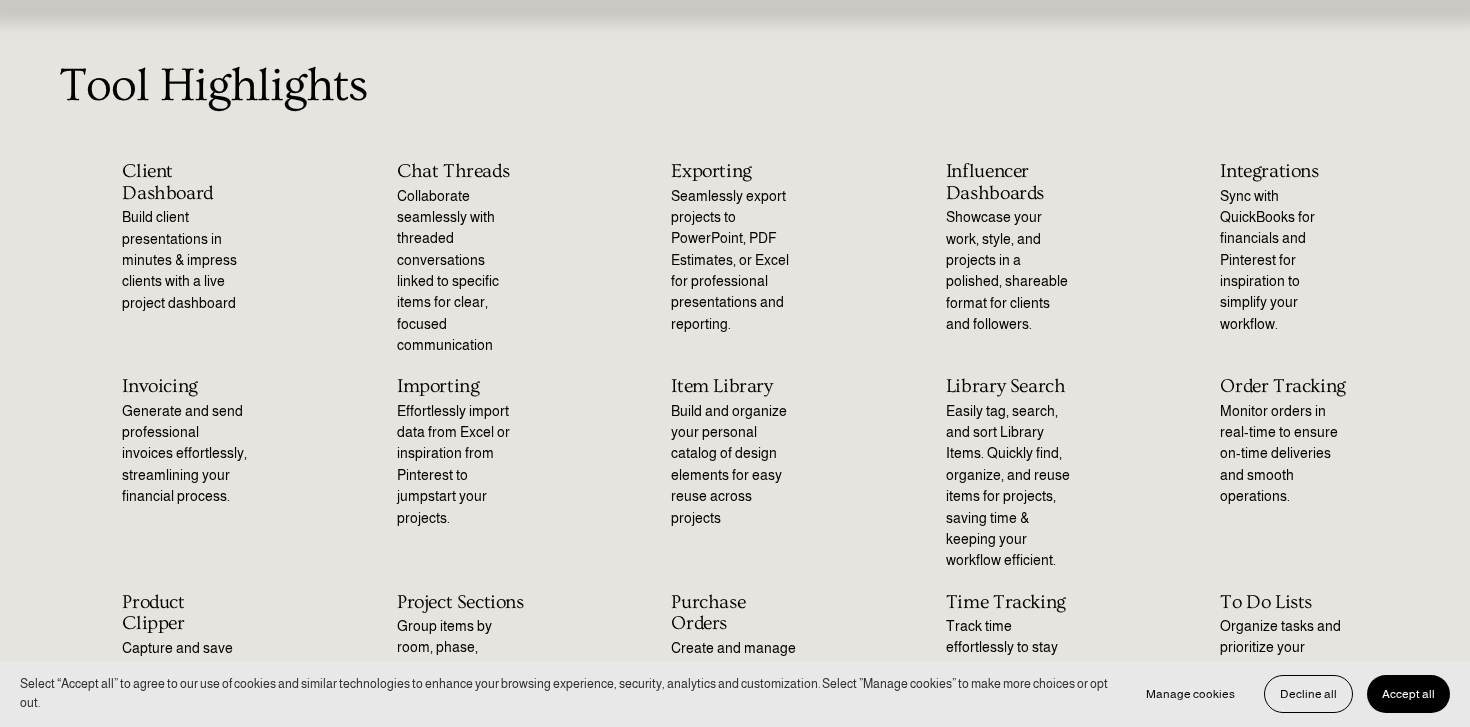 click on "Generate and send professional invoices effortlessly, streamlining your financial process." 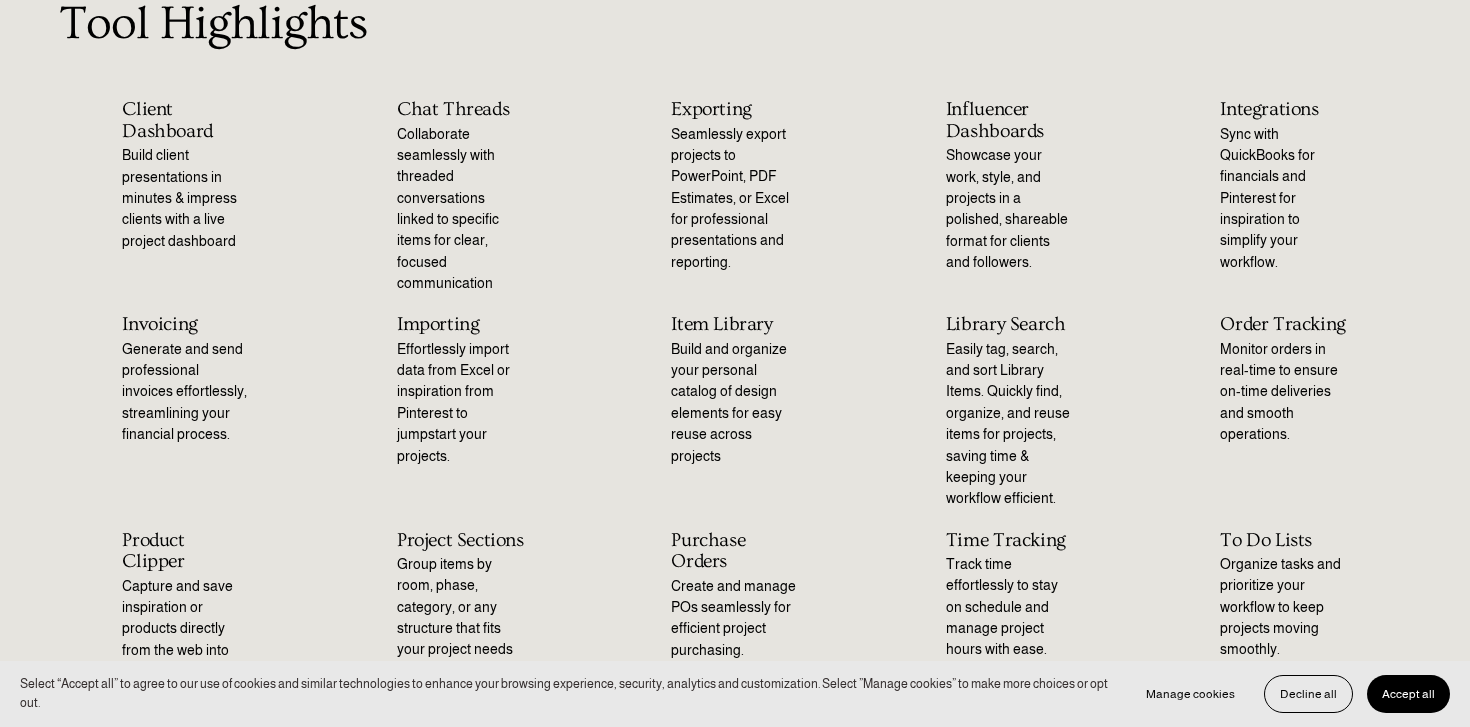 scroll, scrollTop: 0, scrollLeft: 0, axis: both 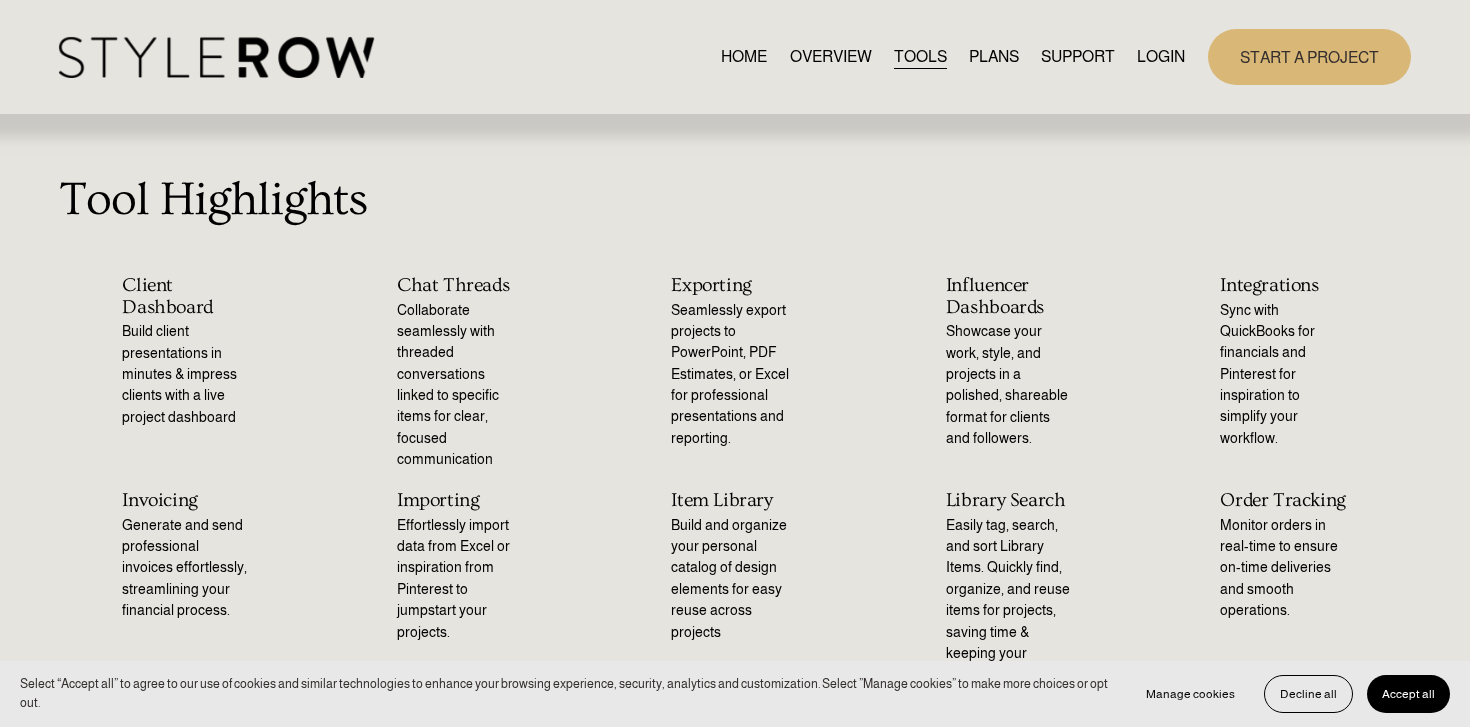 click on "QUESTIONS" at bounding box center [0, 0] 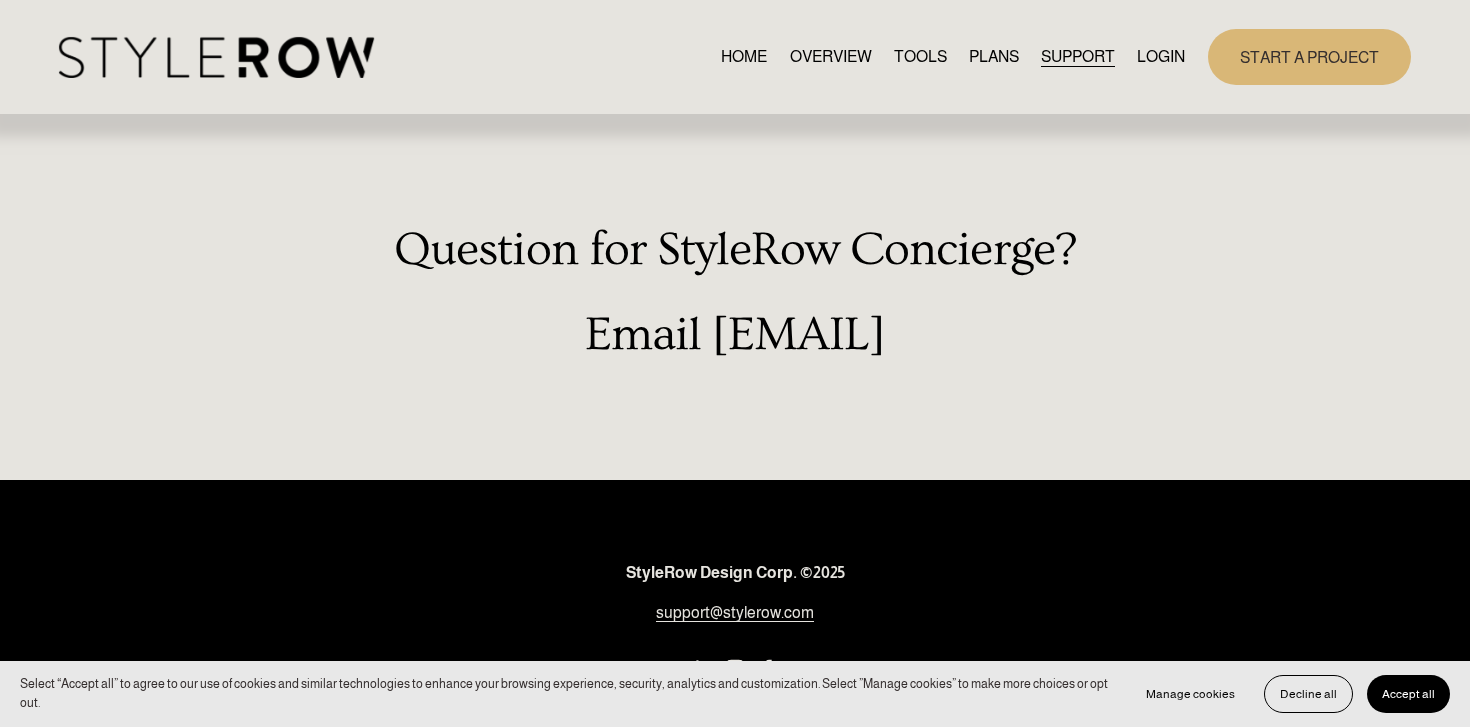 scroll, scrollTop: 0, scrollLeft: 0, axis: both 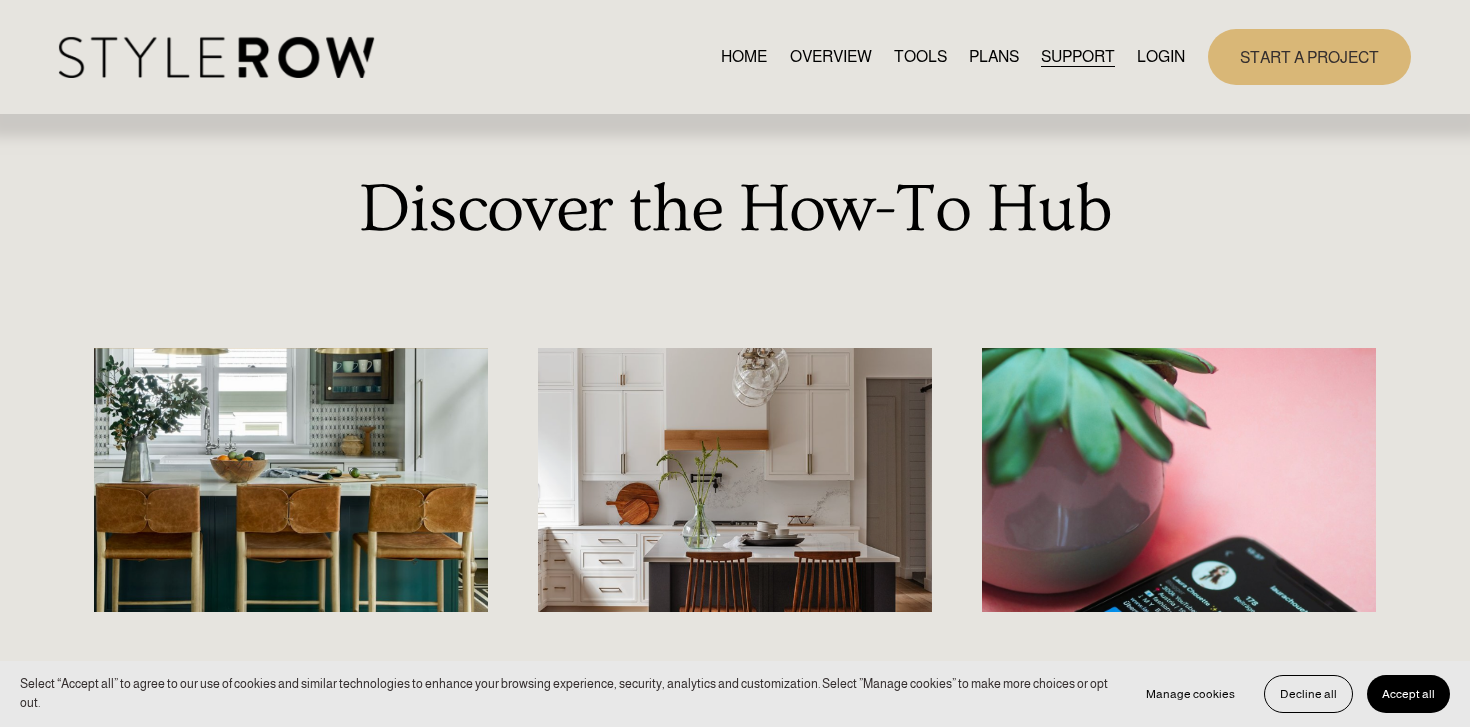 click on "QUESTIONS" at bounding box center (0, 0) 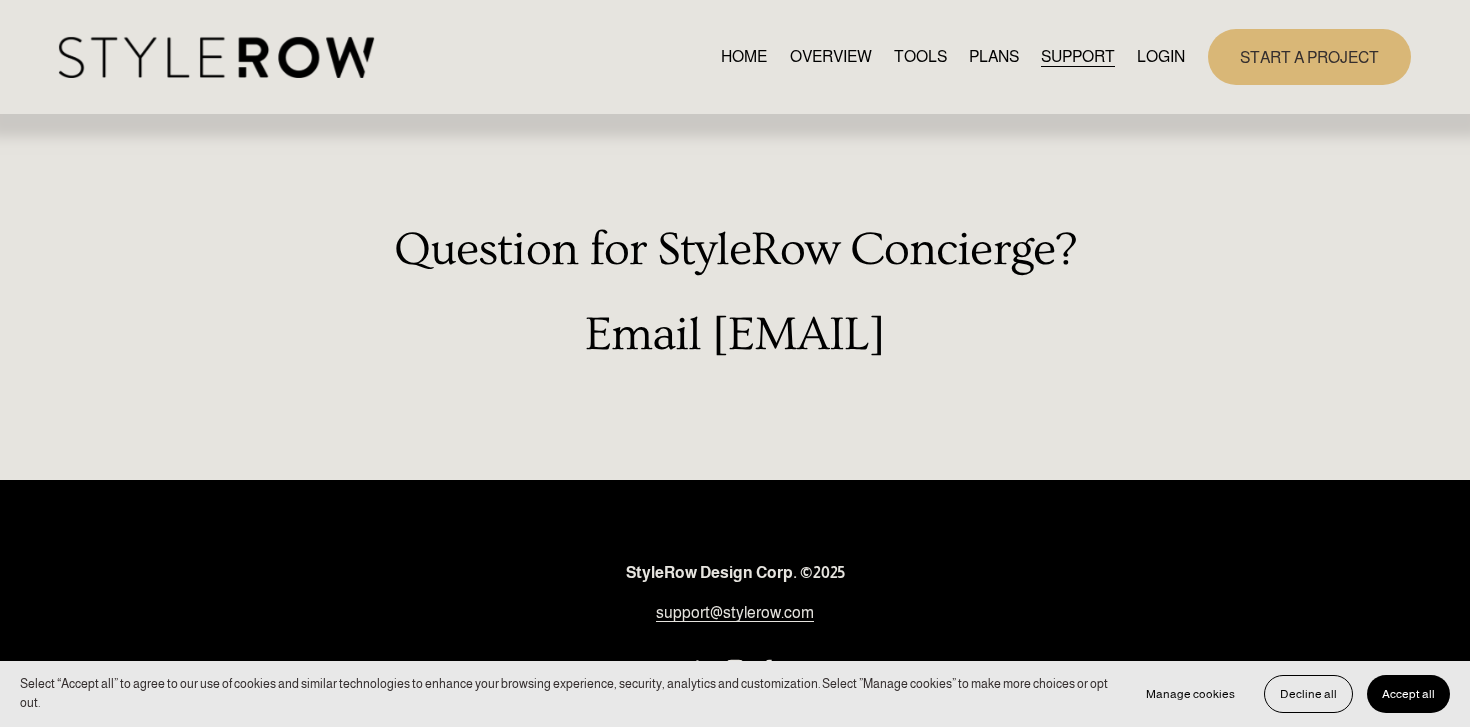 scroll, scrollTop: 0, scrollLeft: 0, axis: both 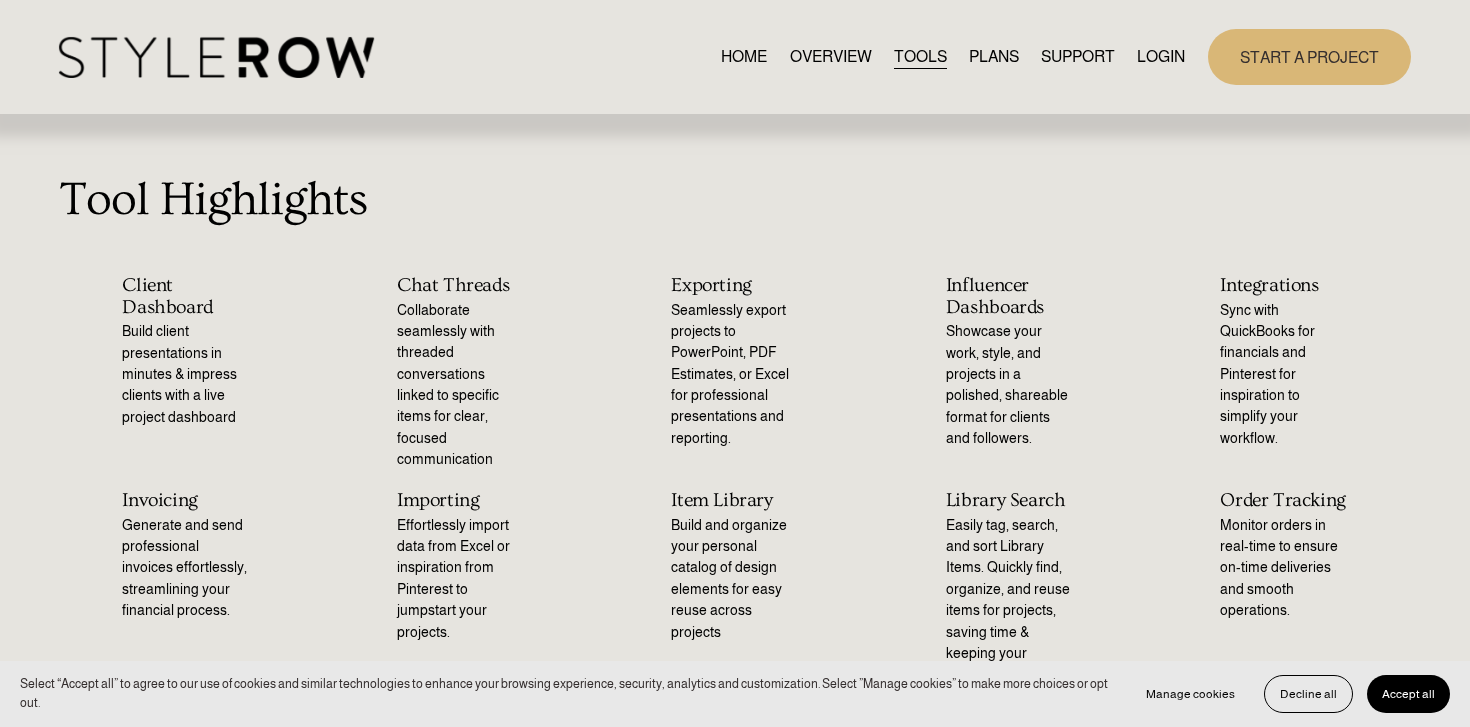 click on "Client Dashboard" 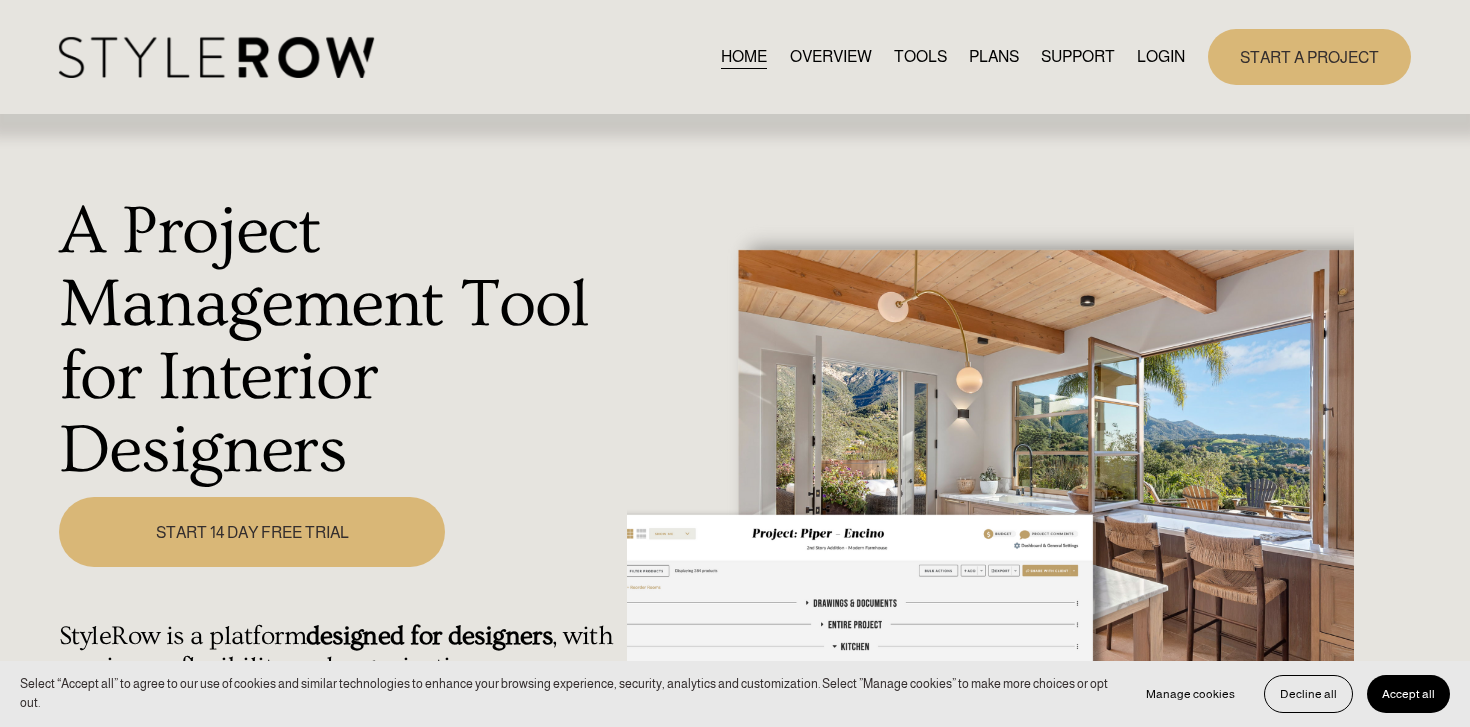 scroll, scrollTop: 0, scrollLeft: 0, axis: both 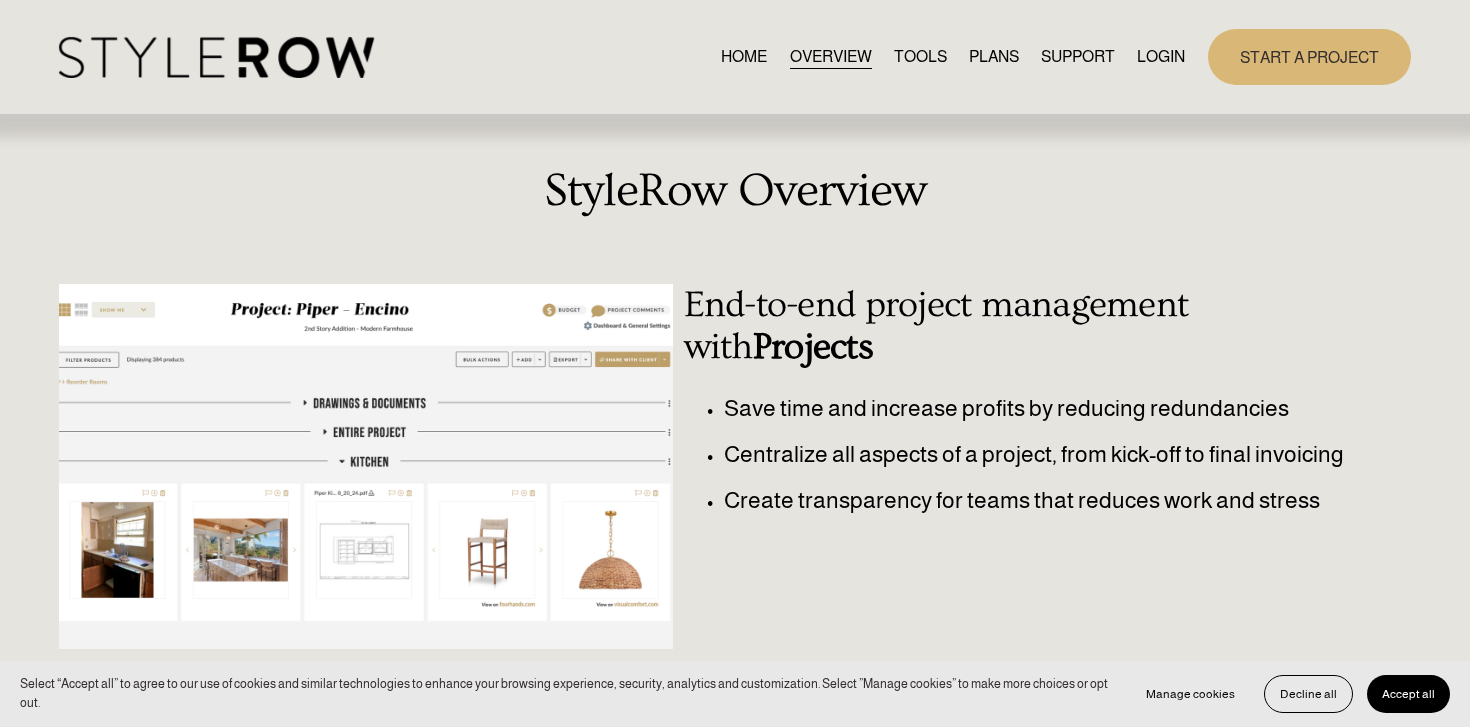 click on "HOME" at bounding box center [744, 56] 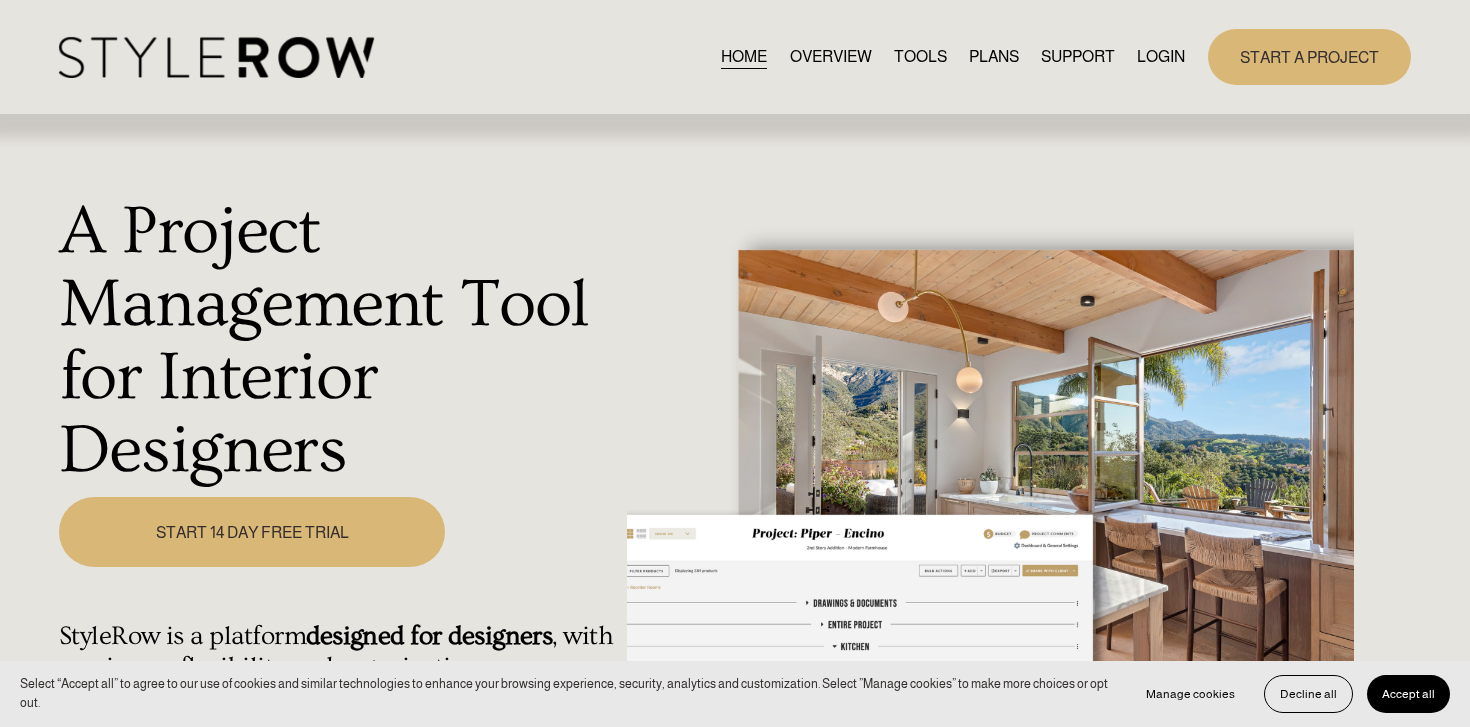 scroll, scrollTop: 0, scrollLeft: 0, axis: both 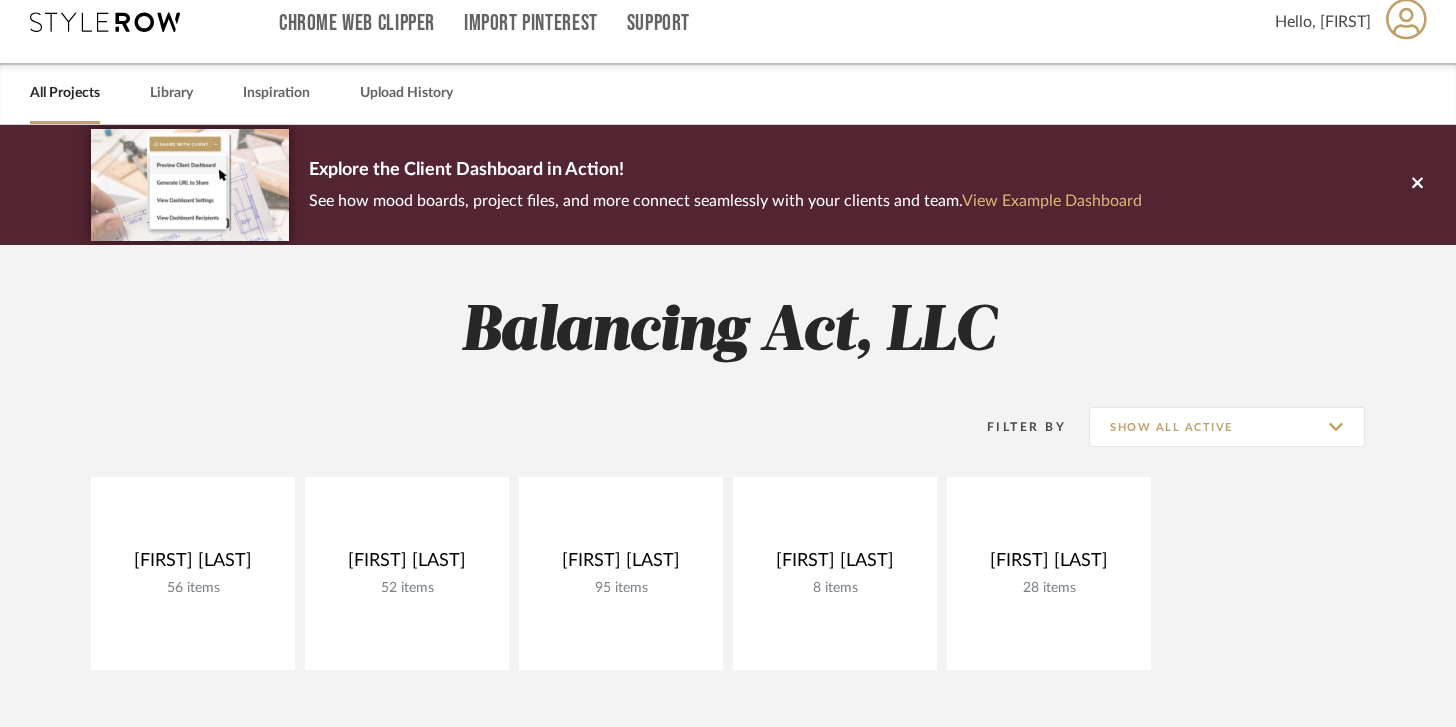 click on "View Example Dashboard" 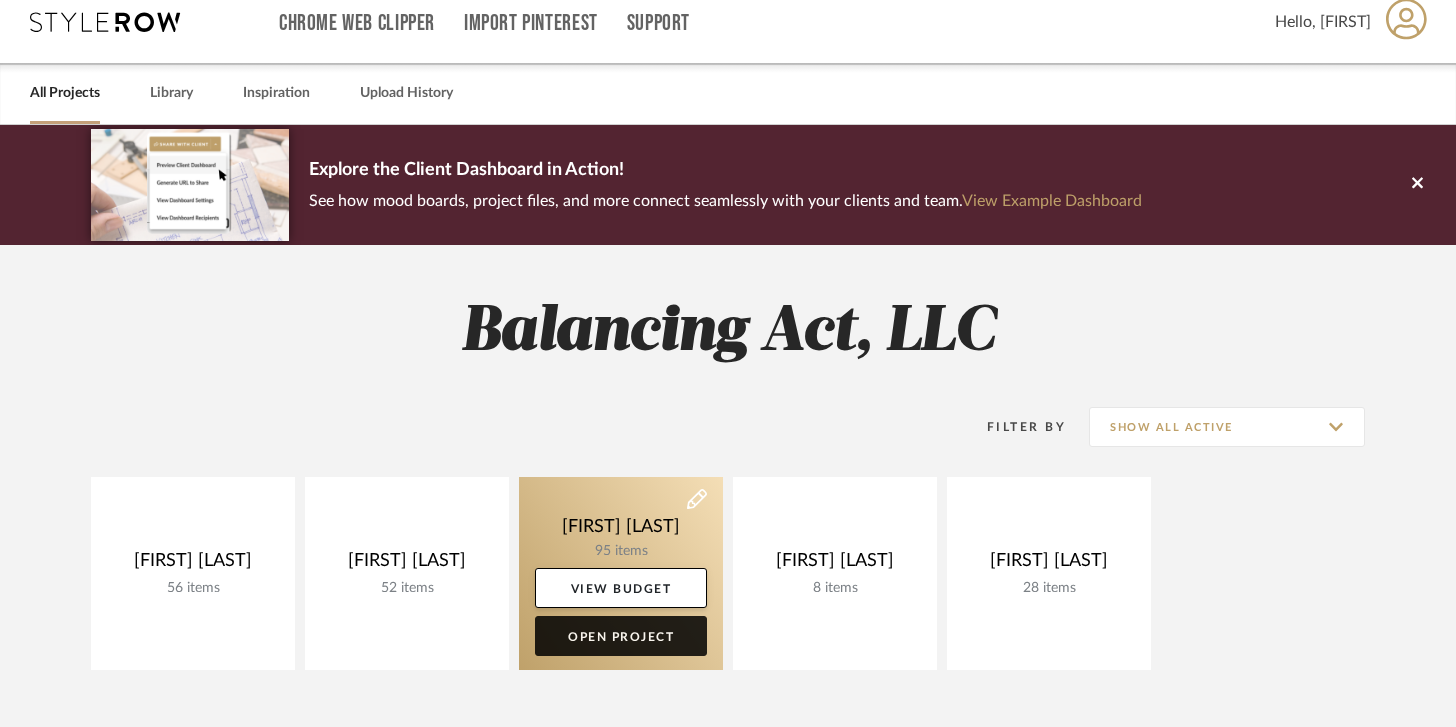 click on "Open Project" 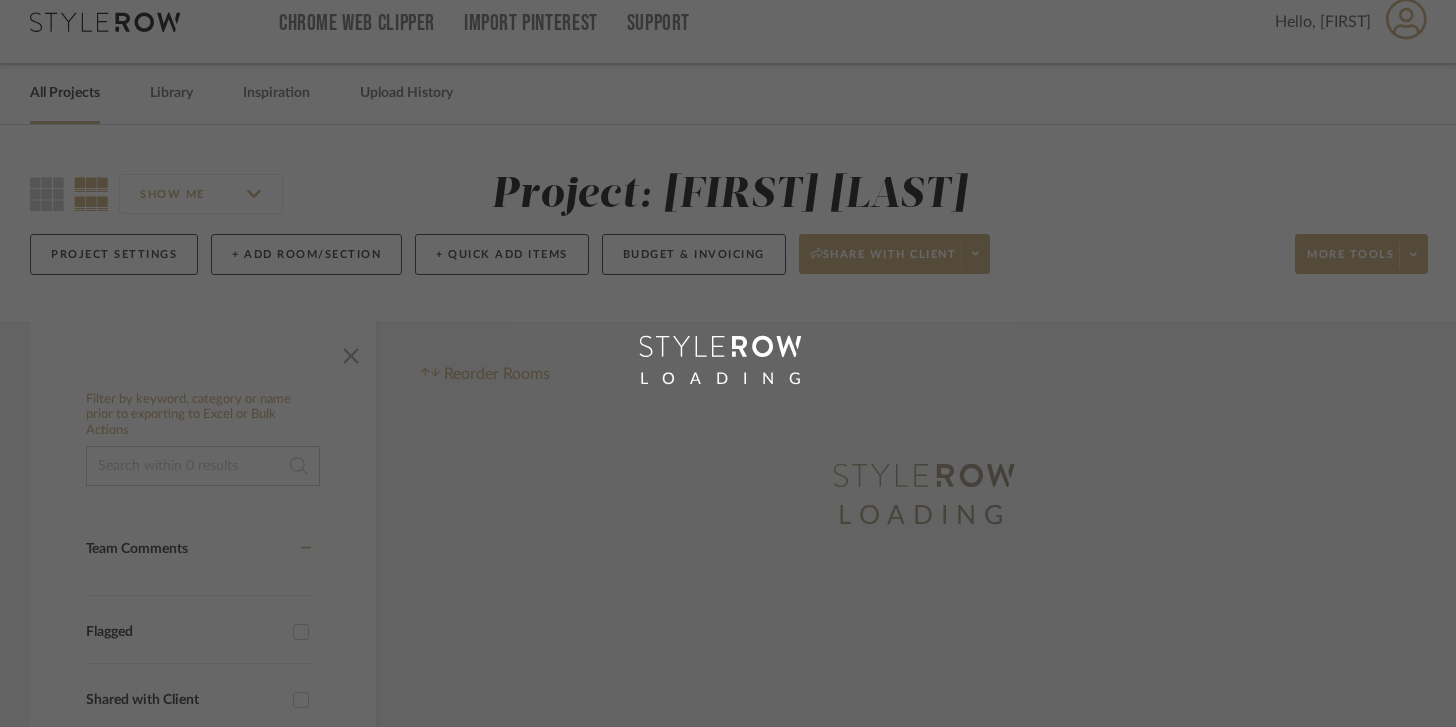 scroll, scrollTop: 0, scrollLeft: 0, axis: both 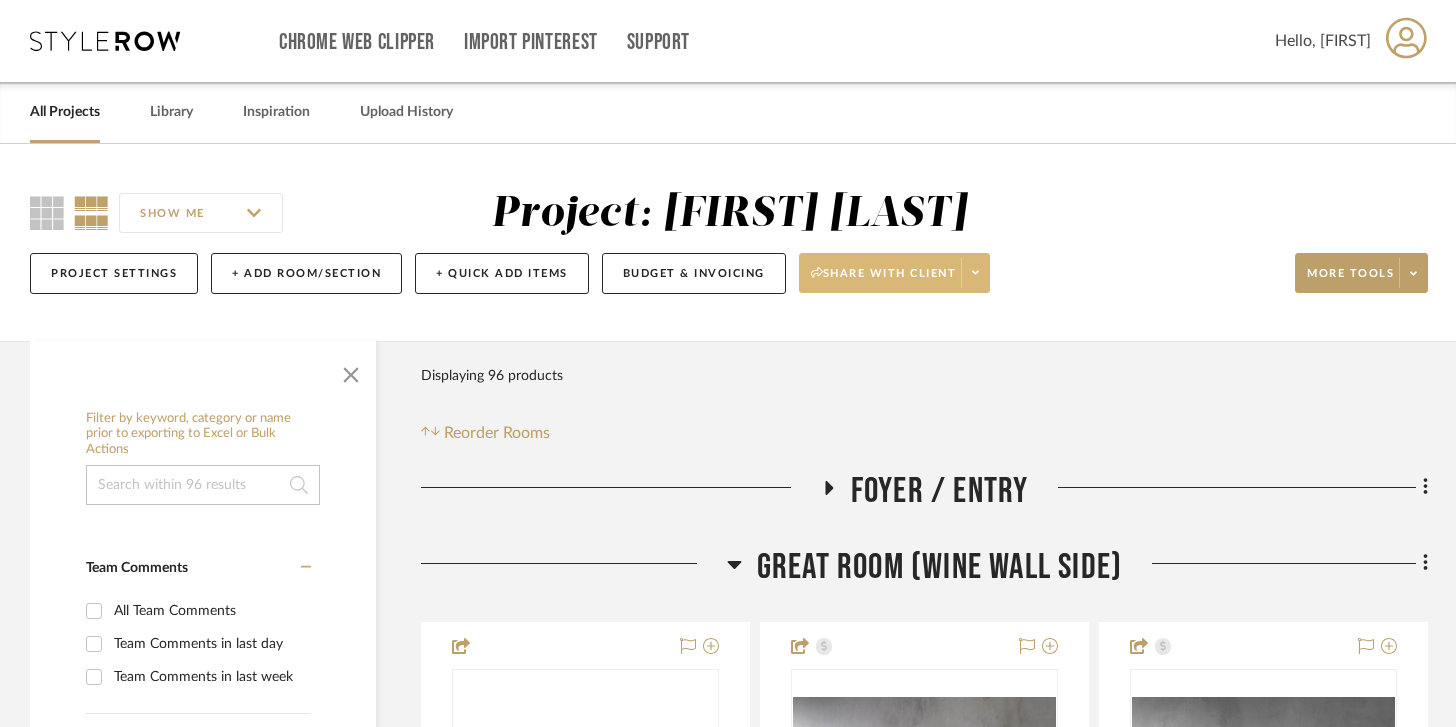 click 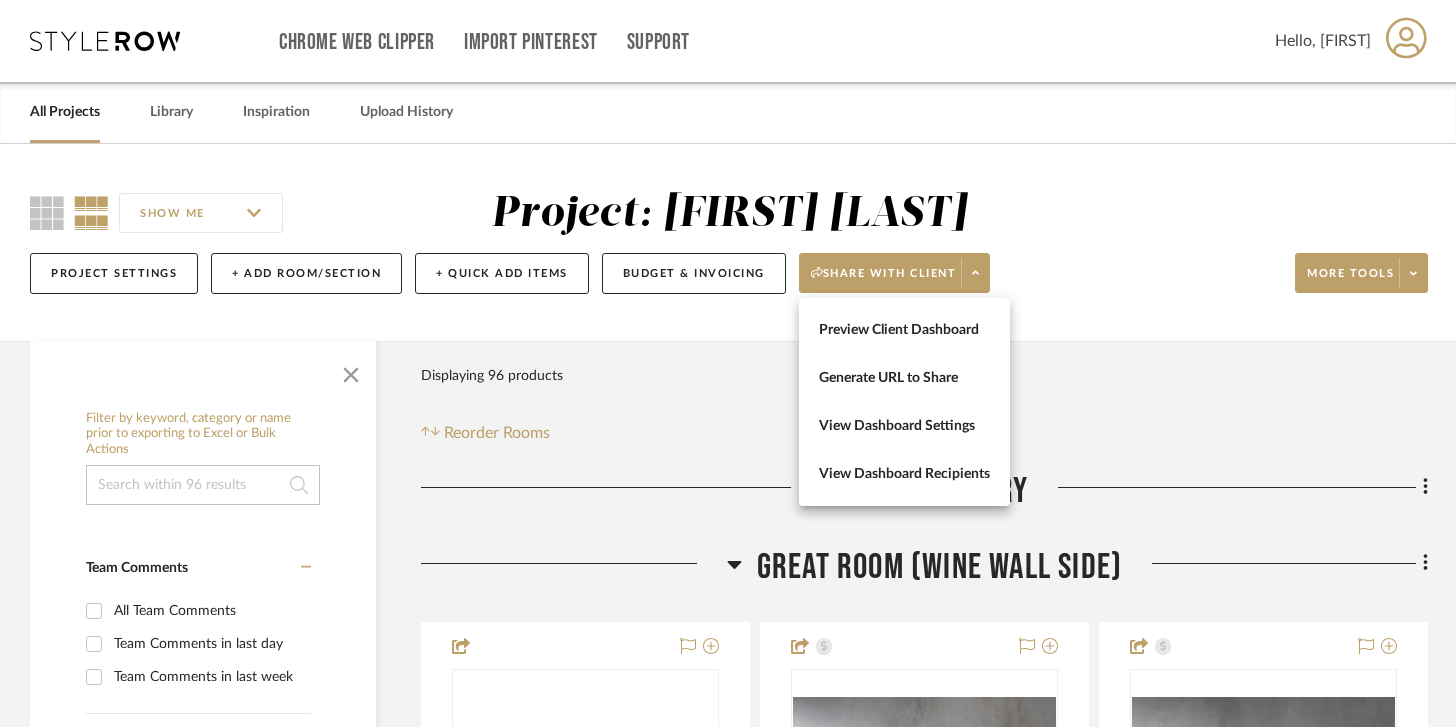 click at bounding box center (728, 363) 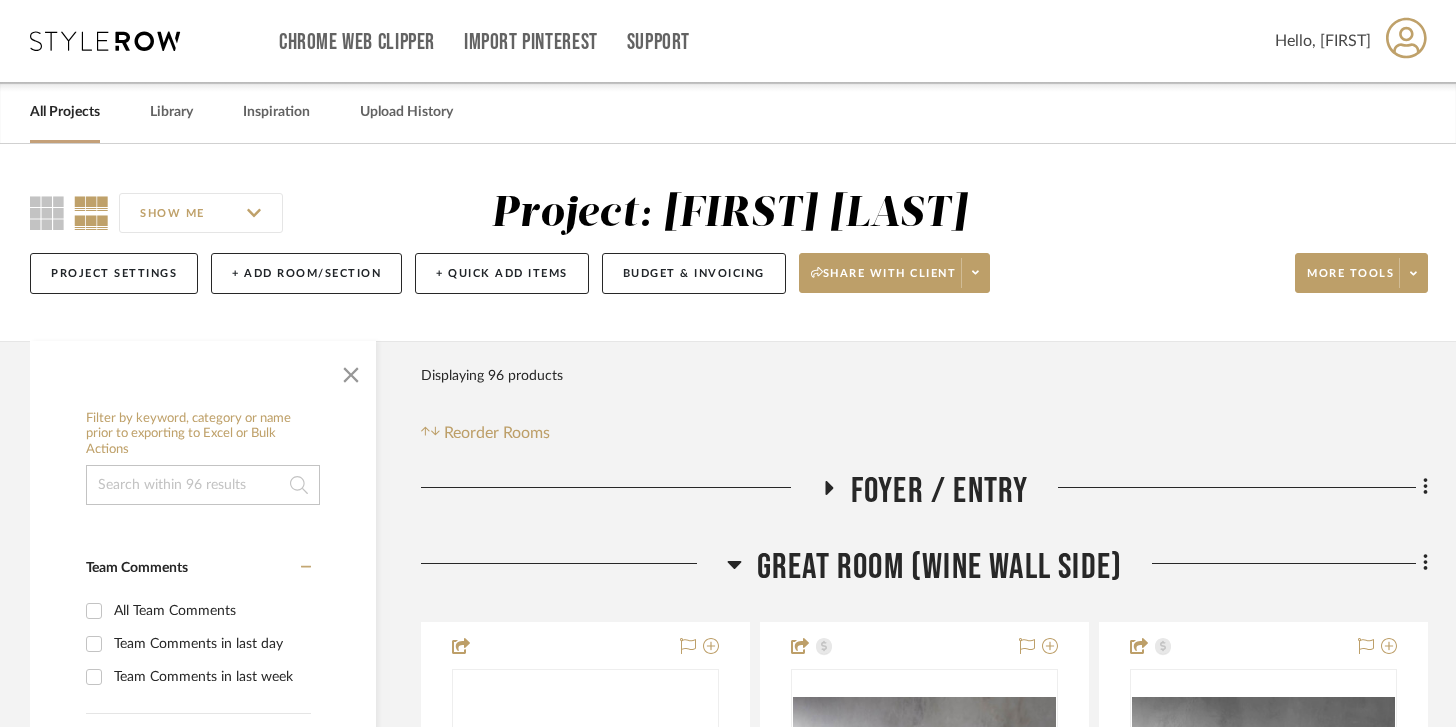 click 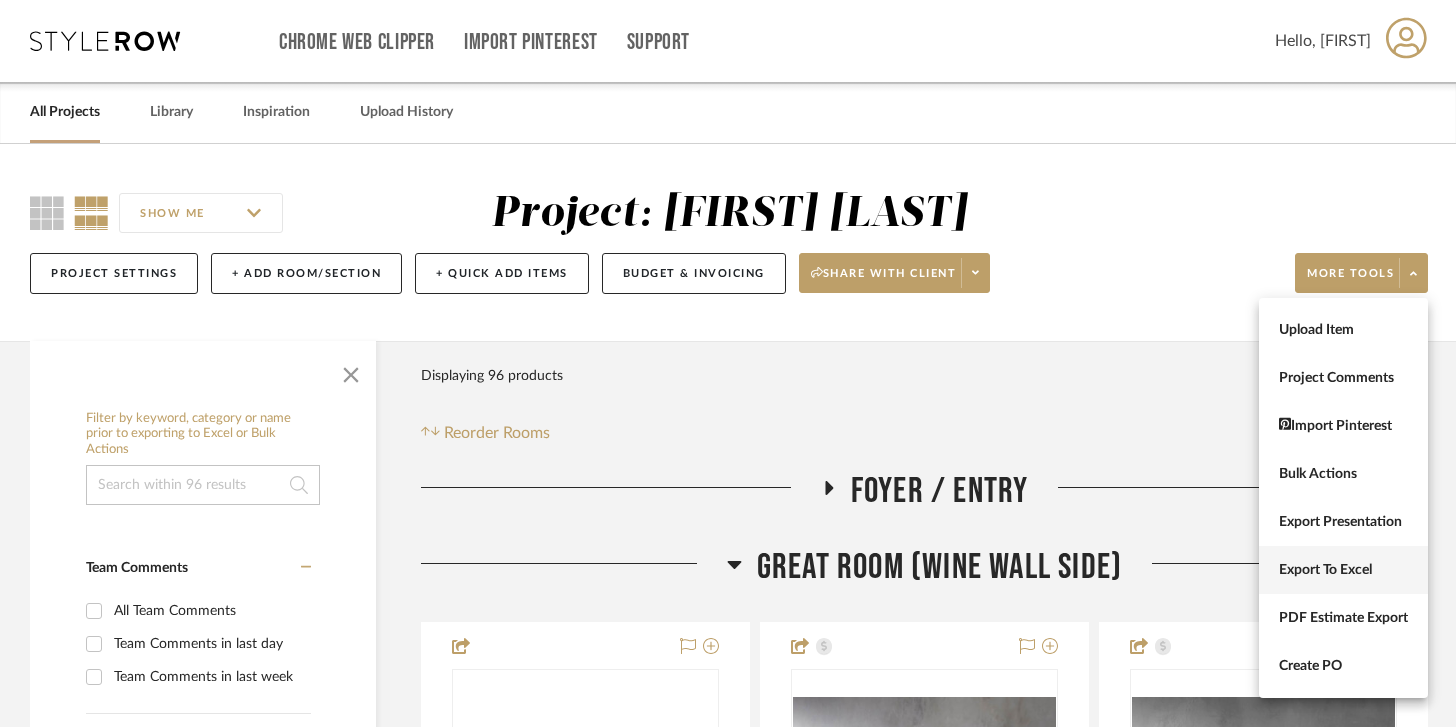 click on "Export To Excel" at bounding box center [1343, 570] 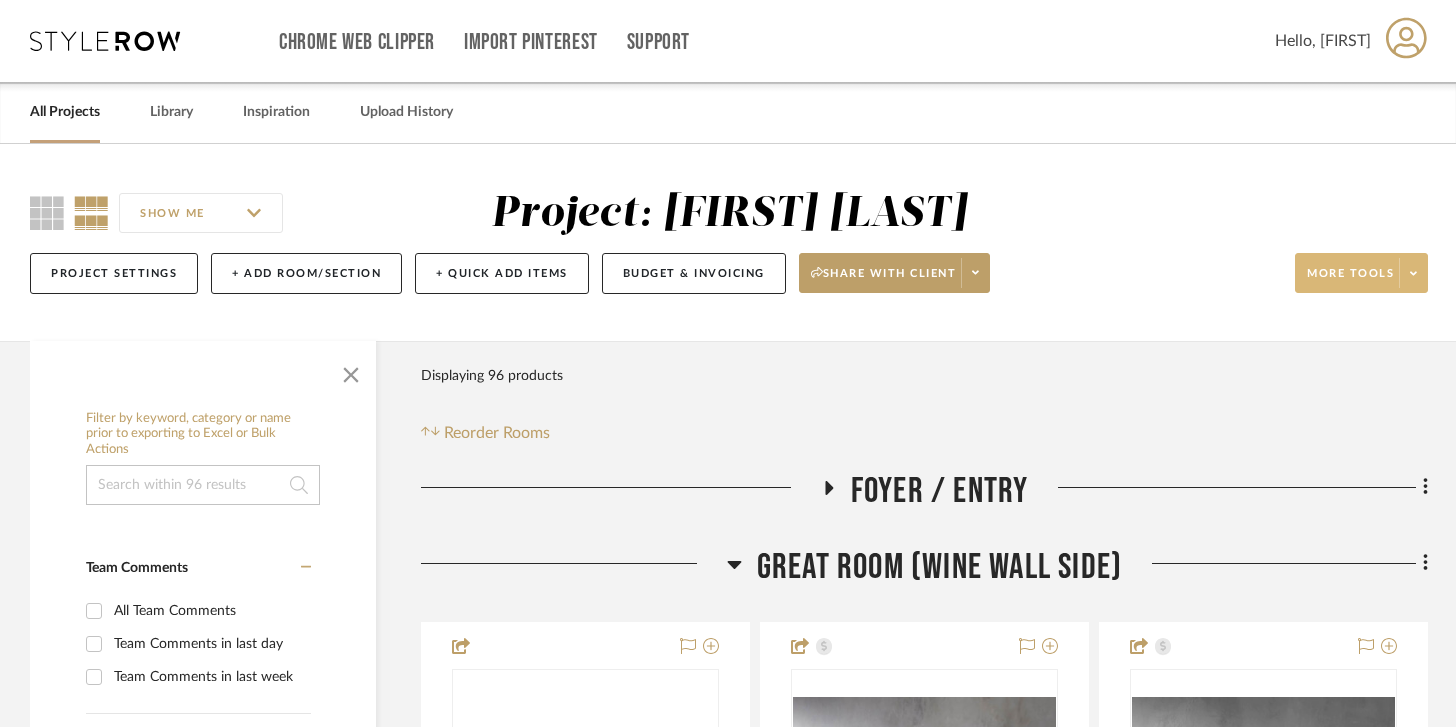 click 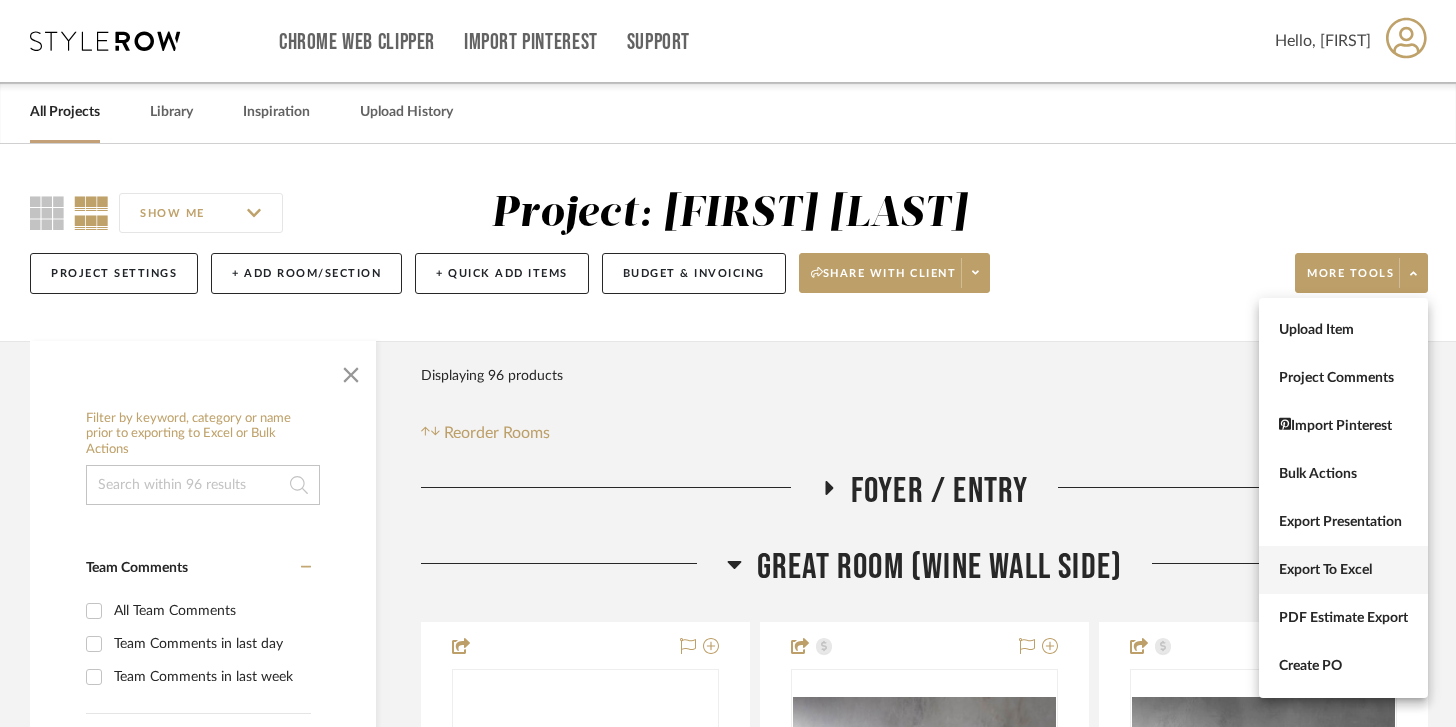 click on "Export To Excel" at bounding box center (1343, 570) 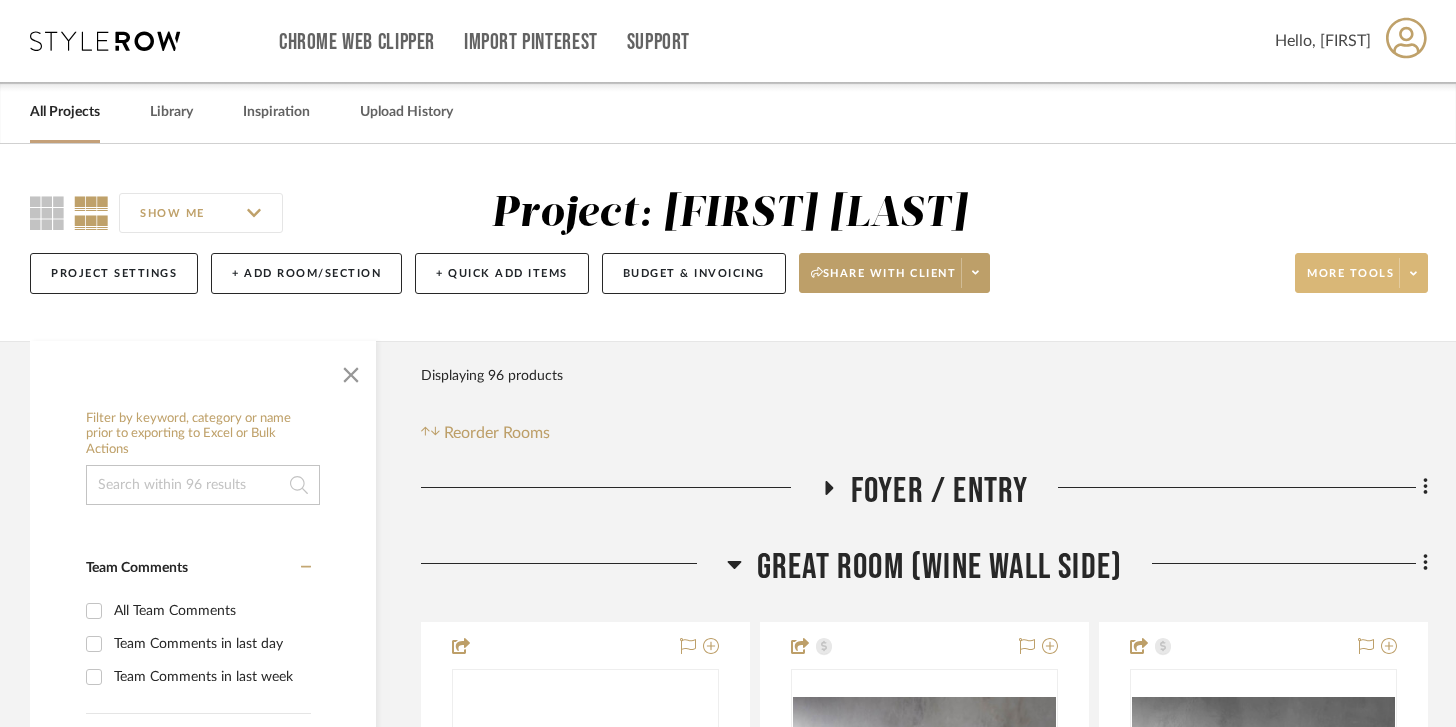 click 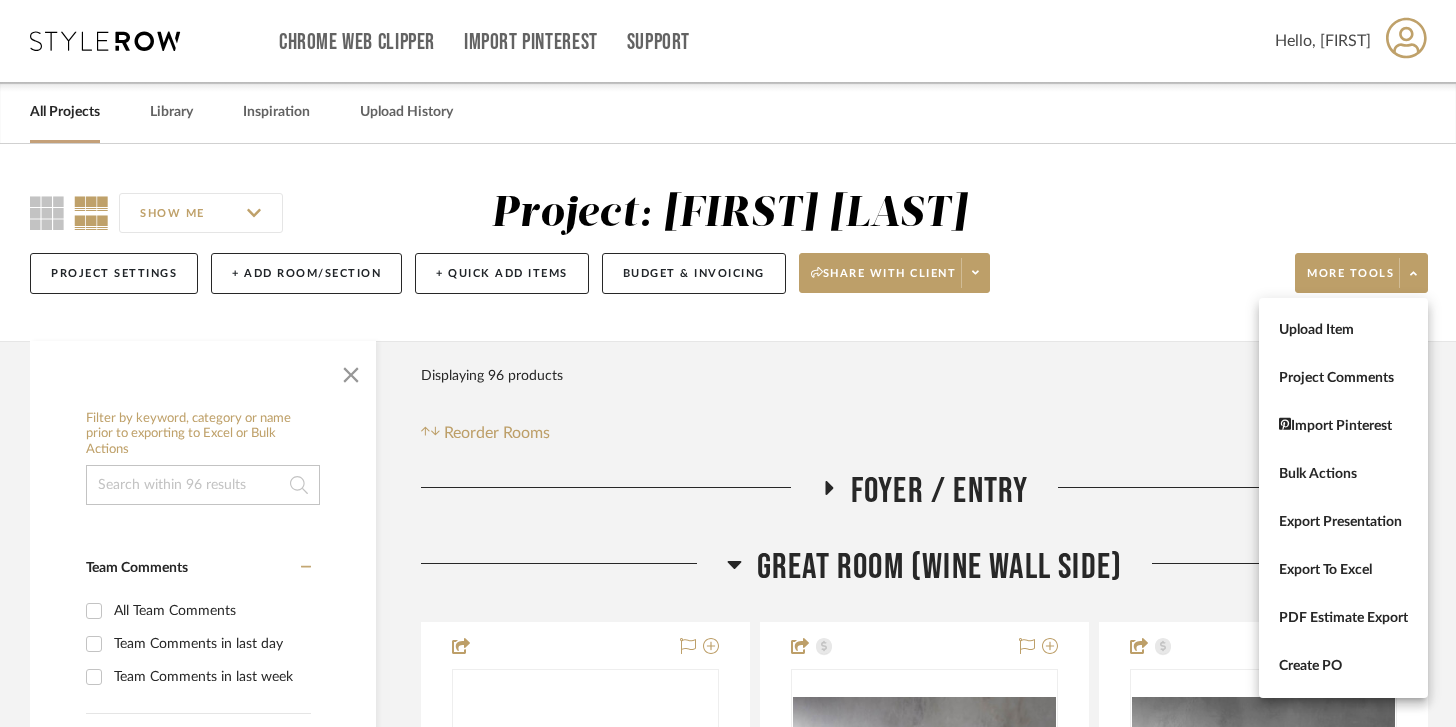 type 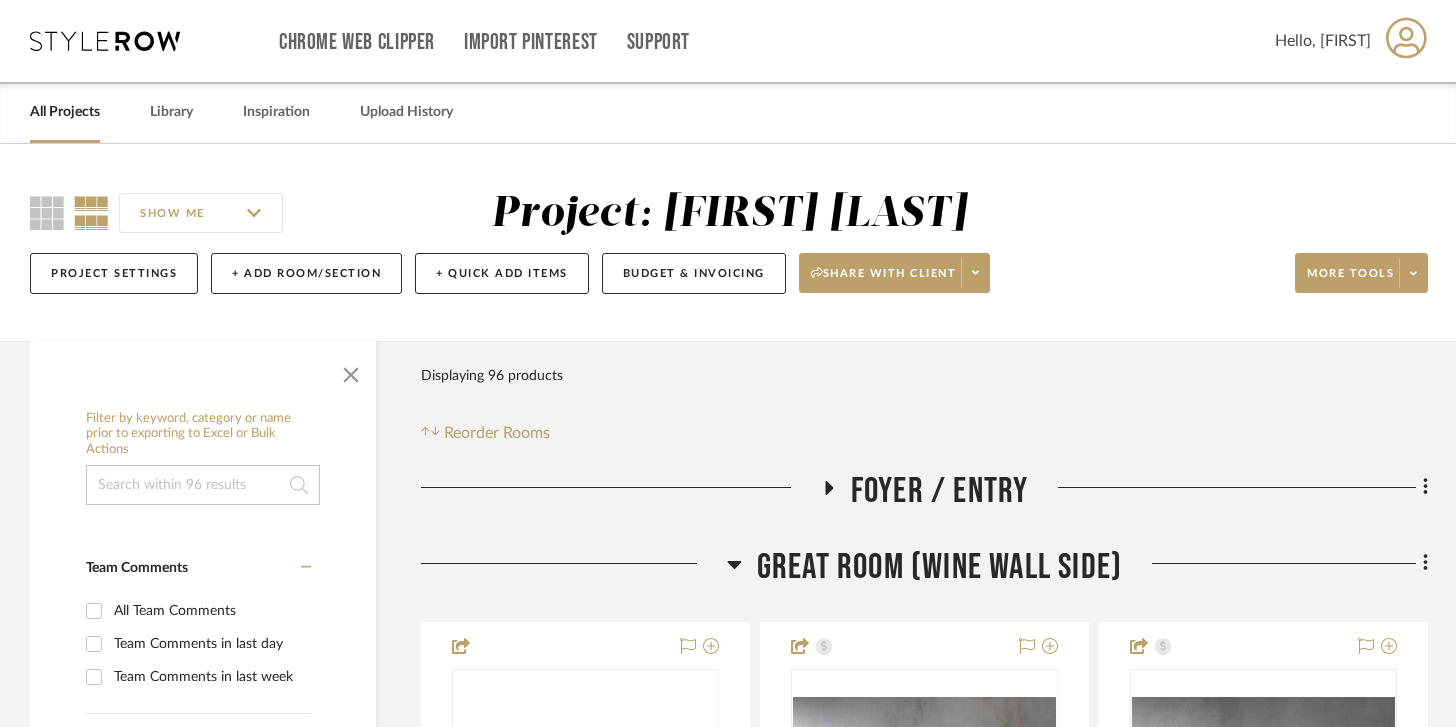 click on "SHOW ME  Project: Lisa Hughes   Project Settings   + Add Room/Section   + Quick Add Items   Budget & Invoicing   Share with client   More tools" 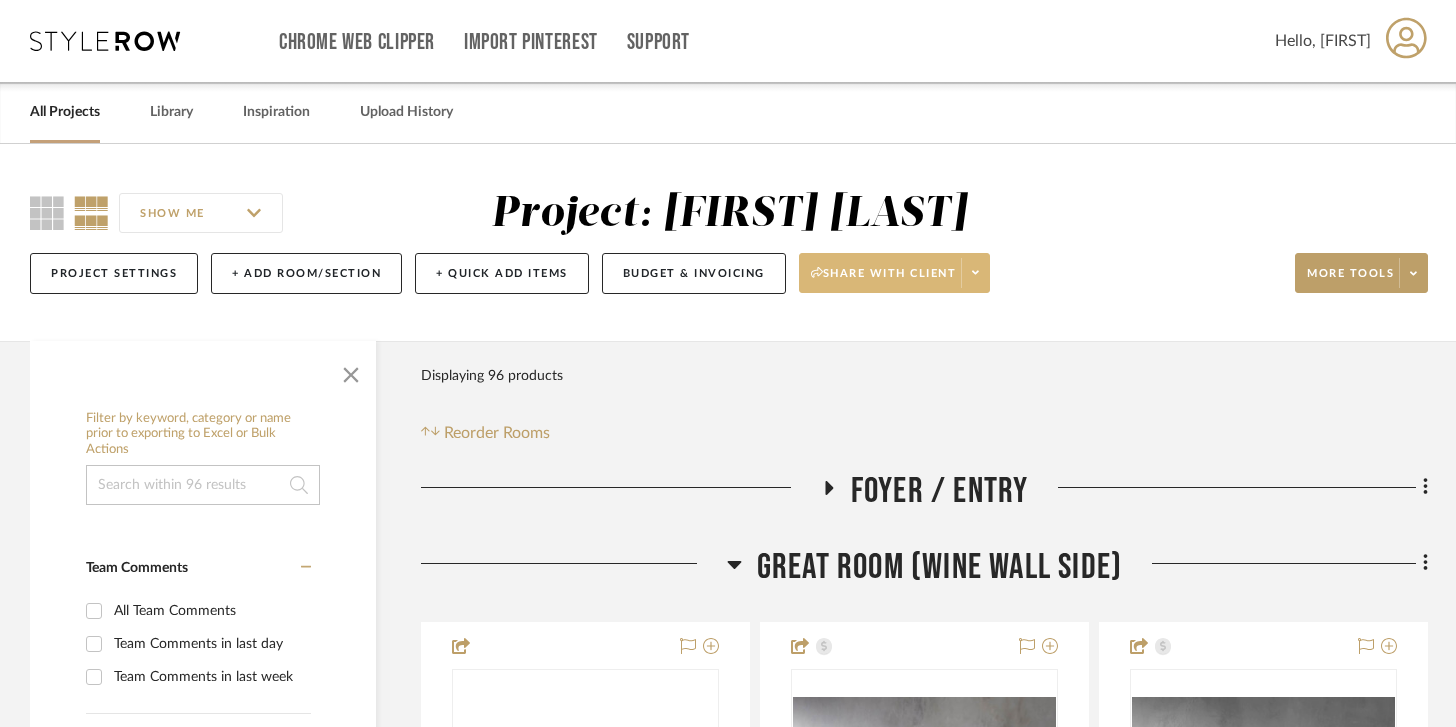 click 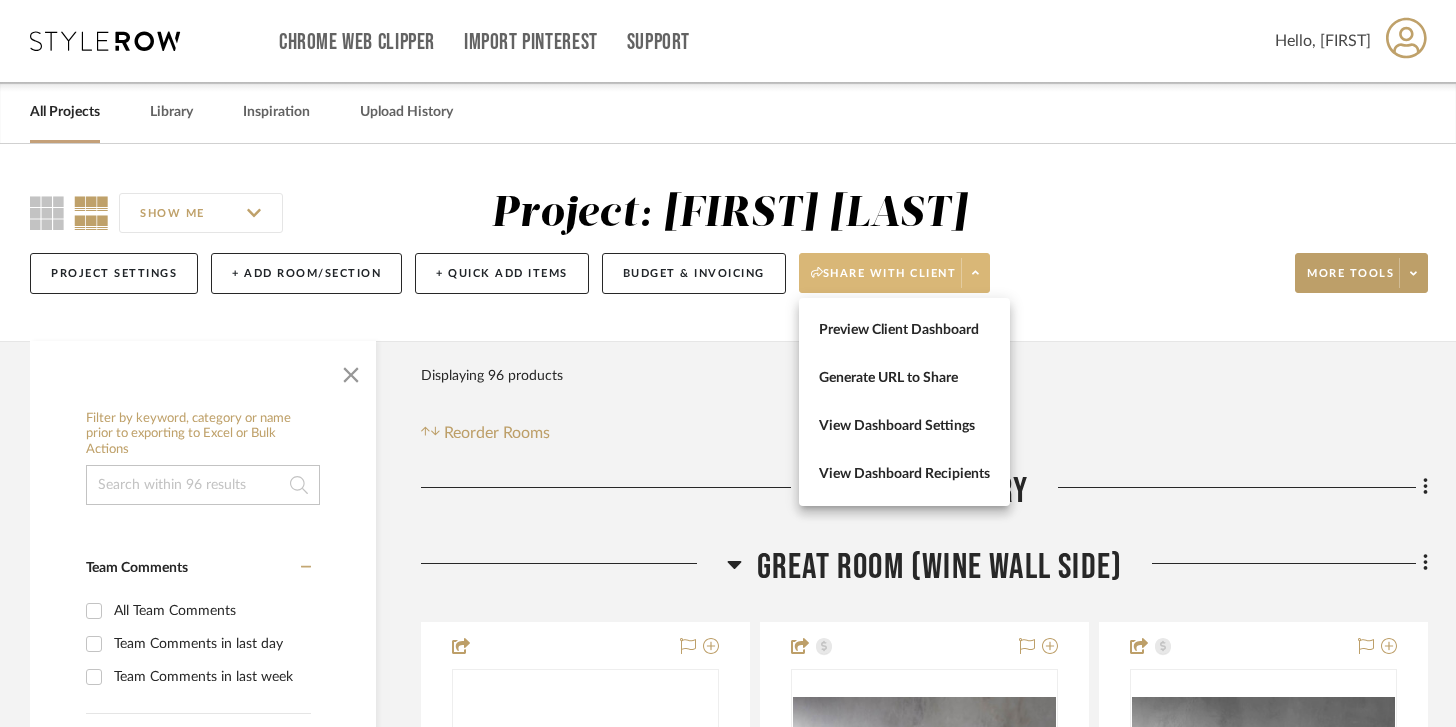 click at bounding box center [728, 363] 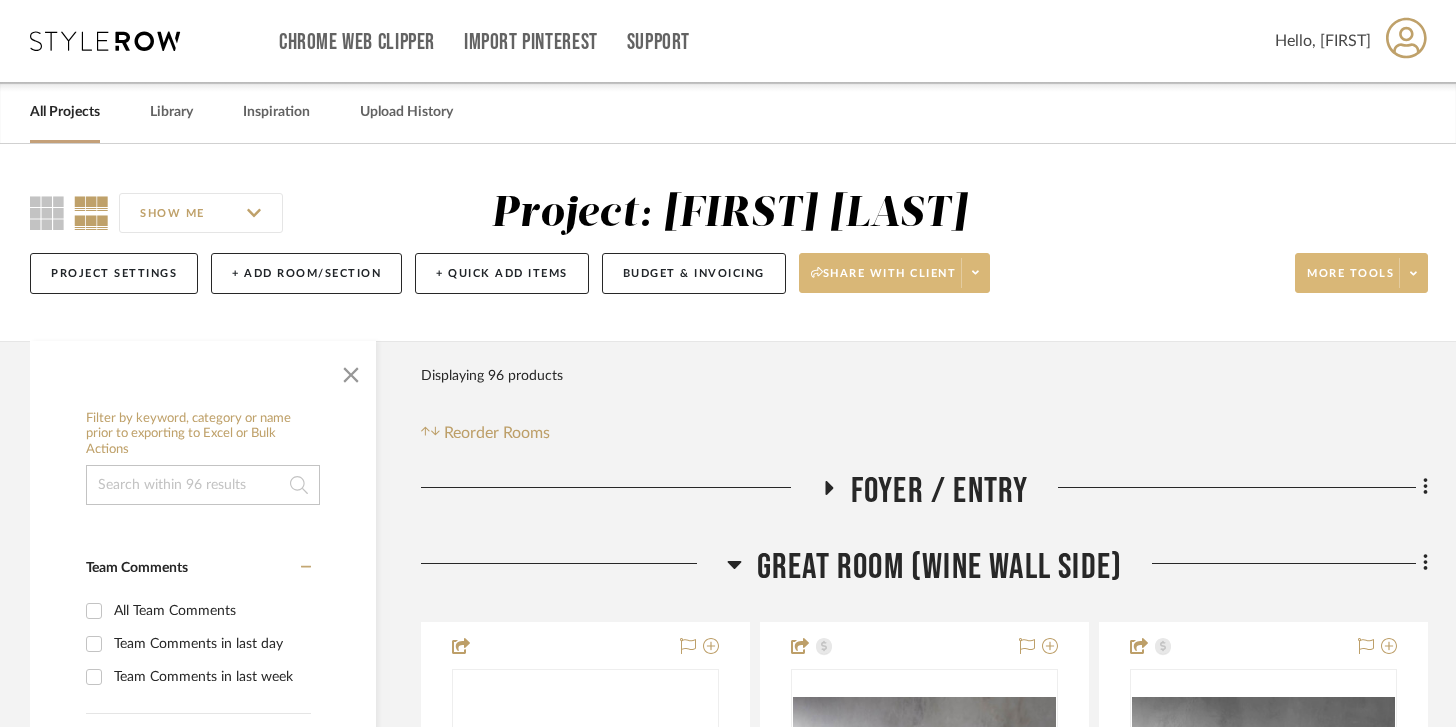 click on "More tools" 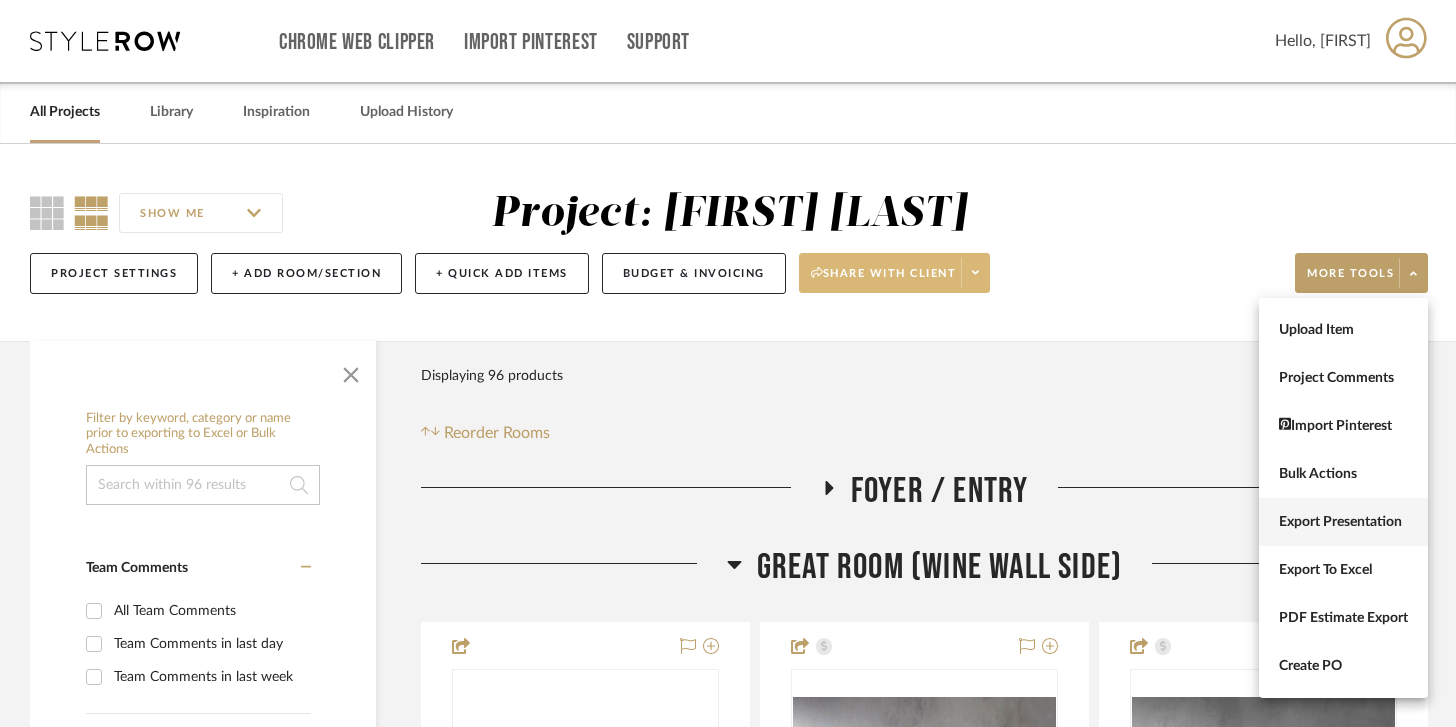 click on "Export Presentation" at bounding box center (1343, 522) 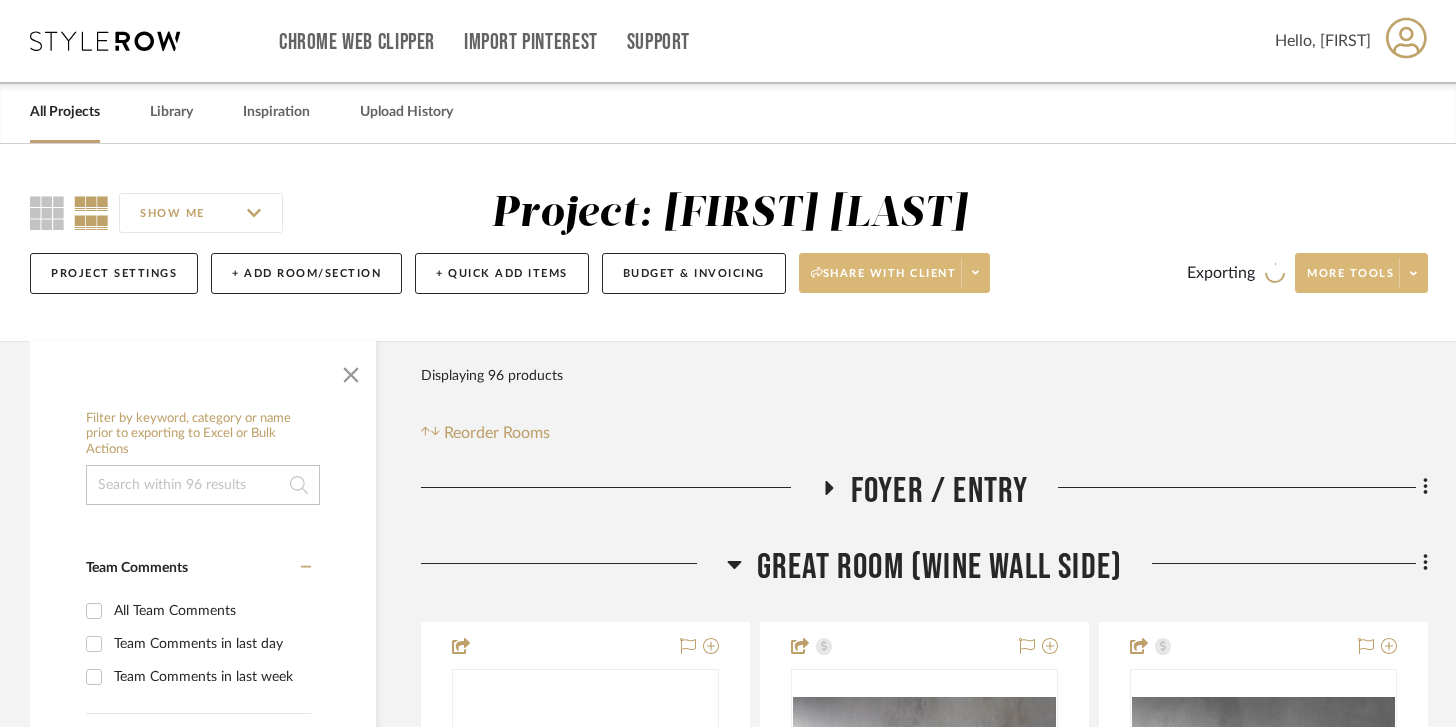click 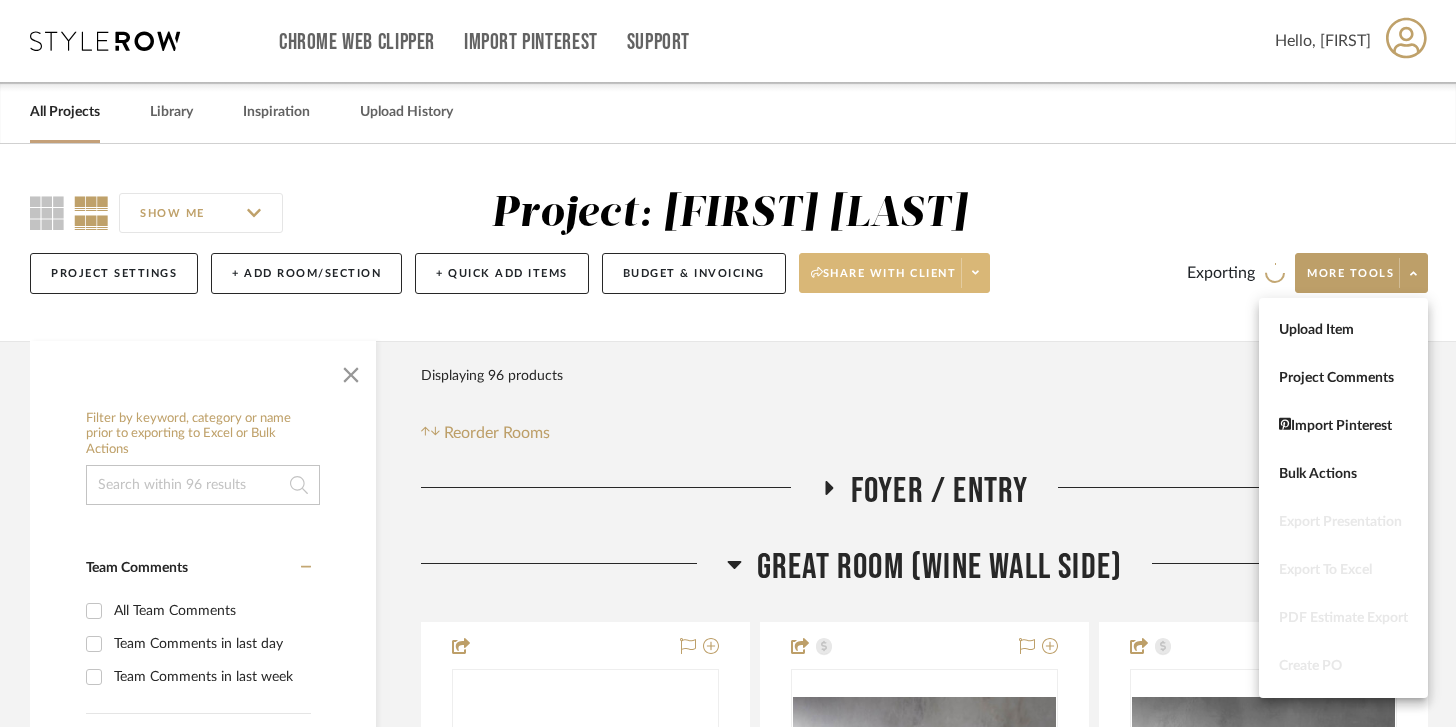 click at bounding box center [728, 363] 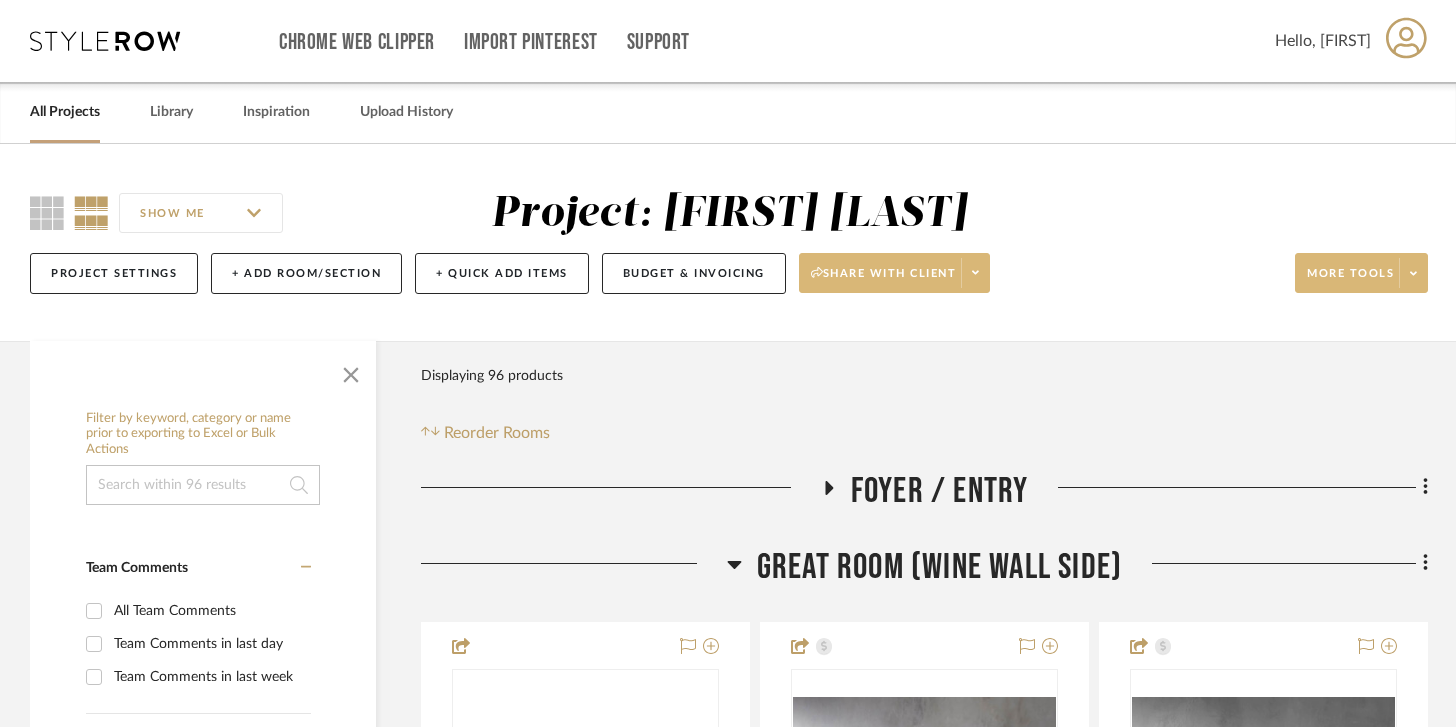 click 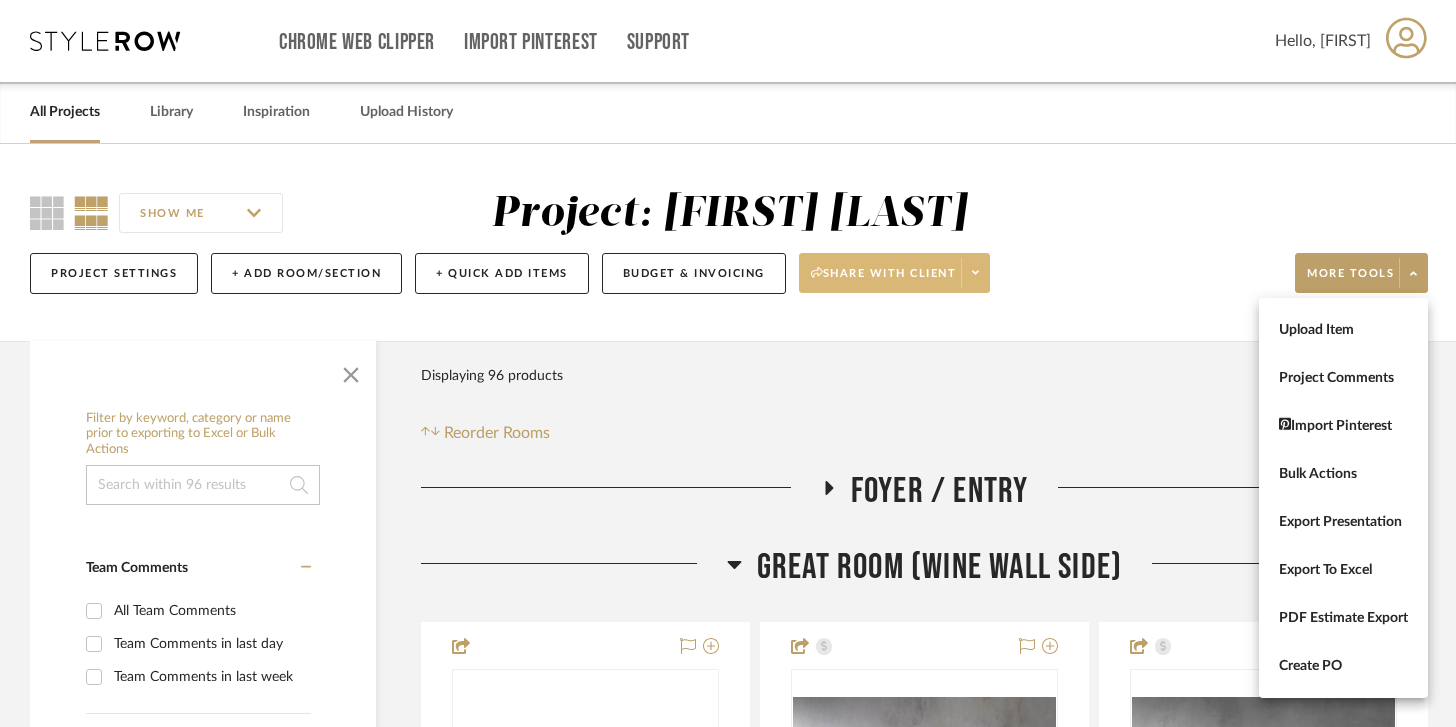 click at bounding box center [728, 363] 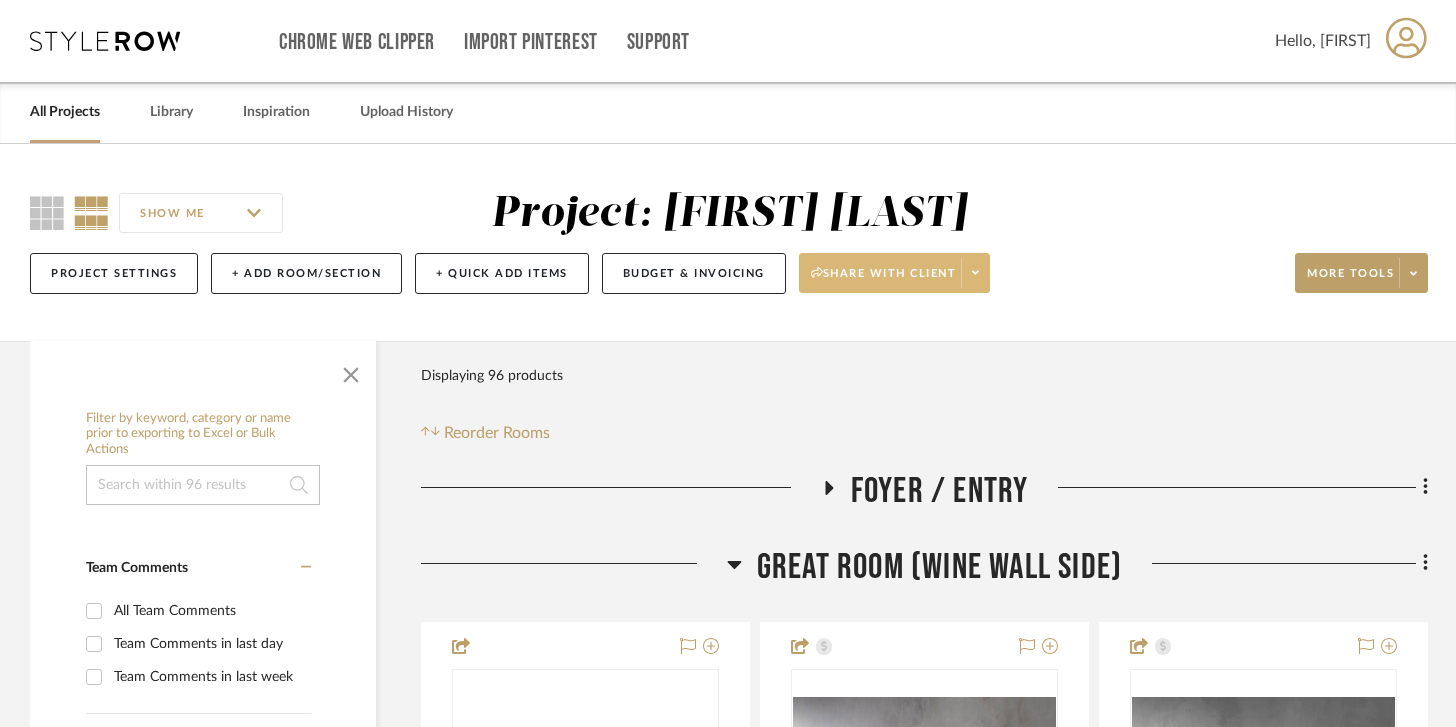click on "SHOW ME  Project: Lisa Hughes   Project Settings   + Add Room/Section   + Quick Add Items   Budget & Invoicing   Share with client   More tools" 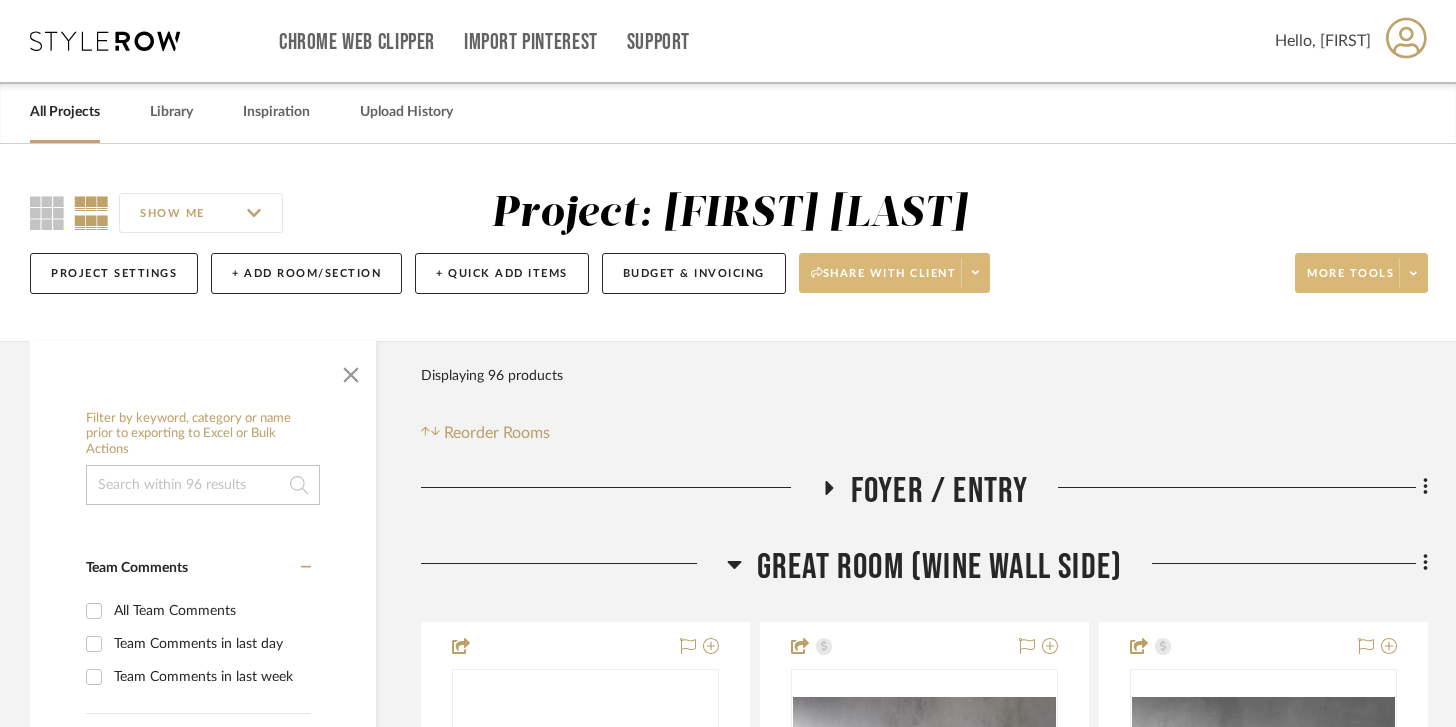 click 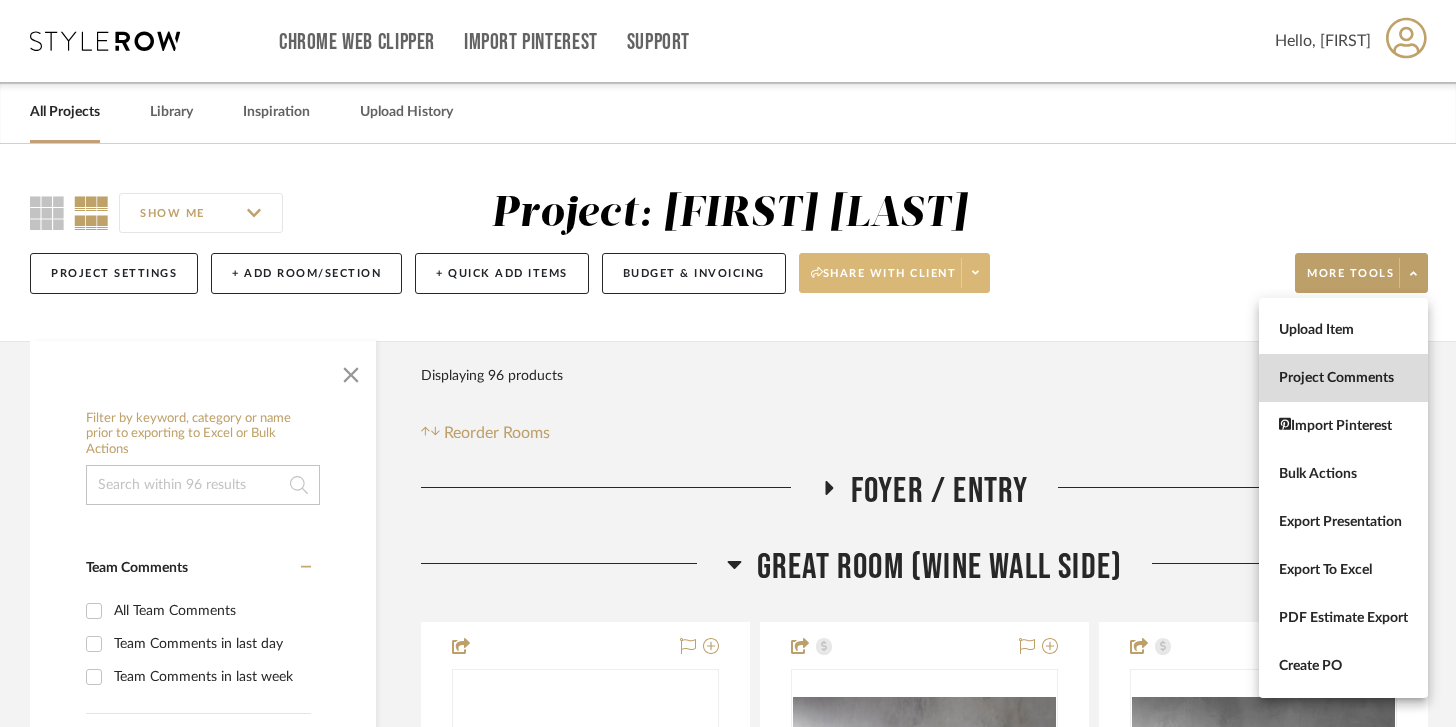 click on "Project Comments" at bounding box center (1343, 378) 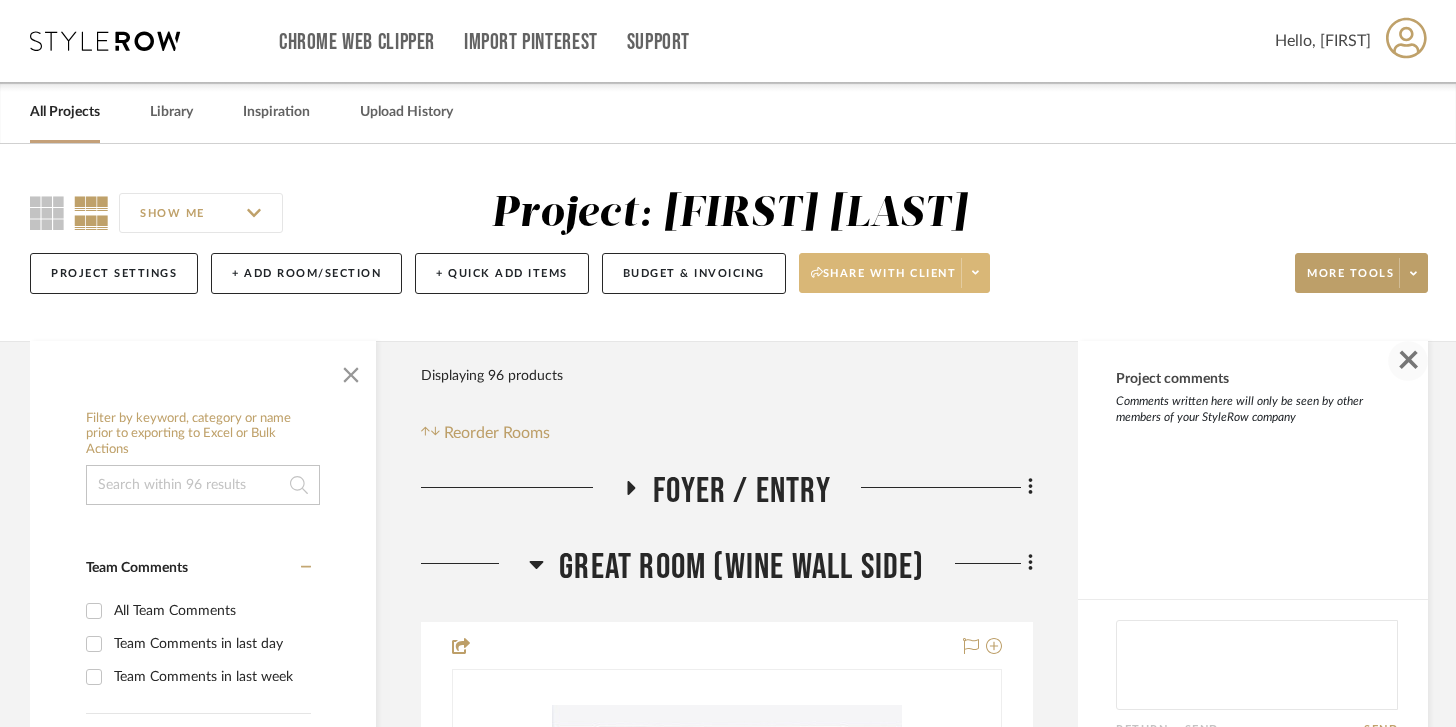click 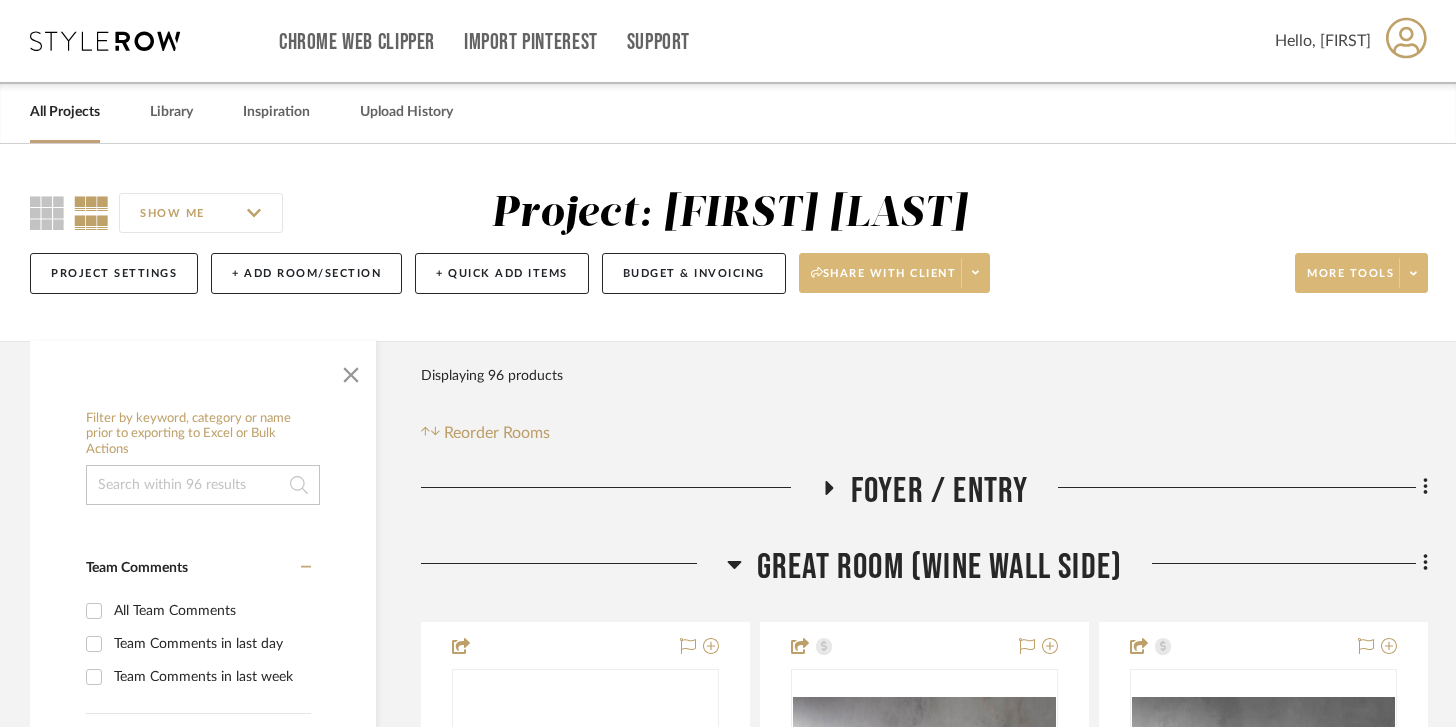 click 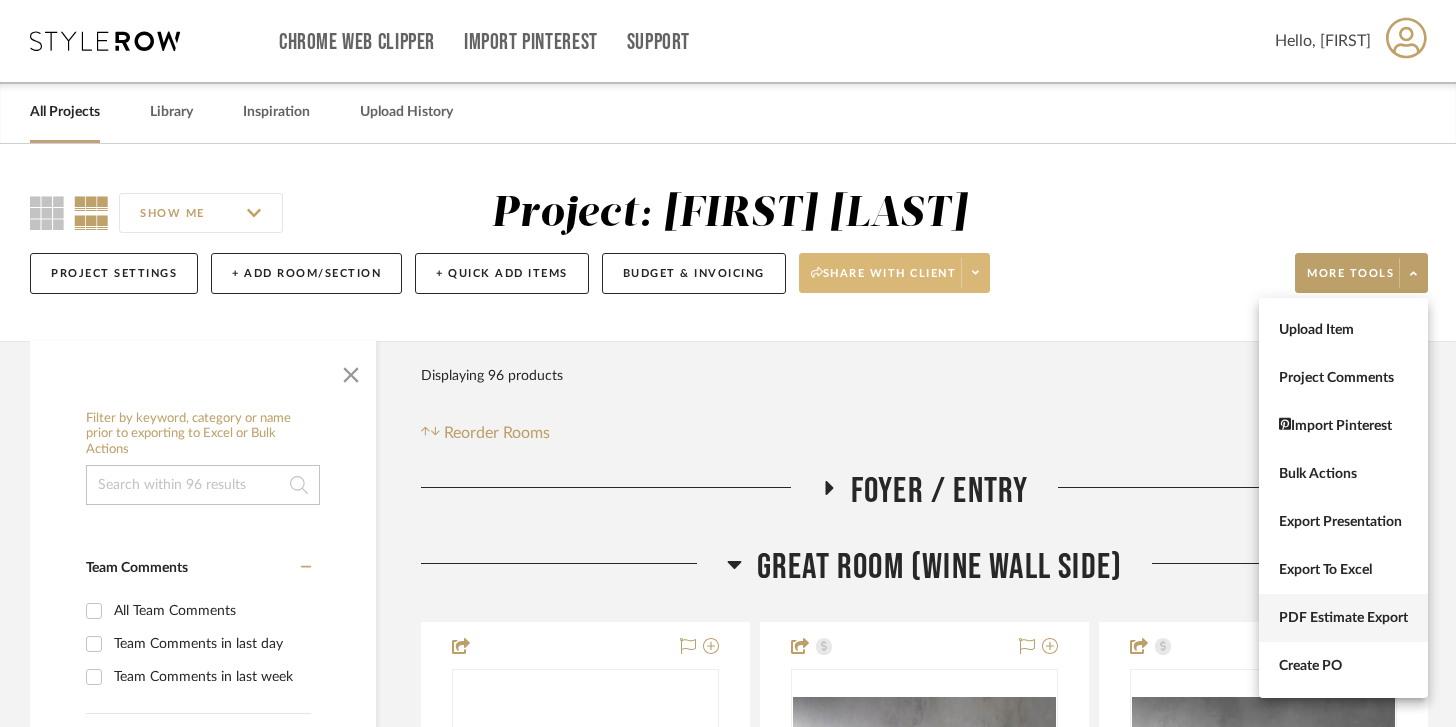 click on "PDF Estimate Export" at bounding box center (1343, 618) 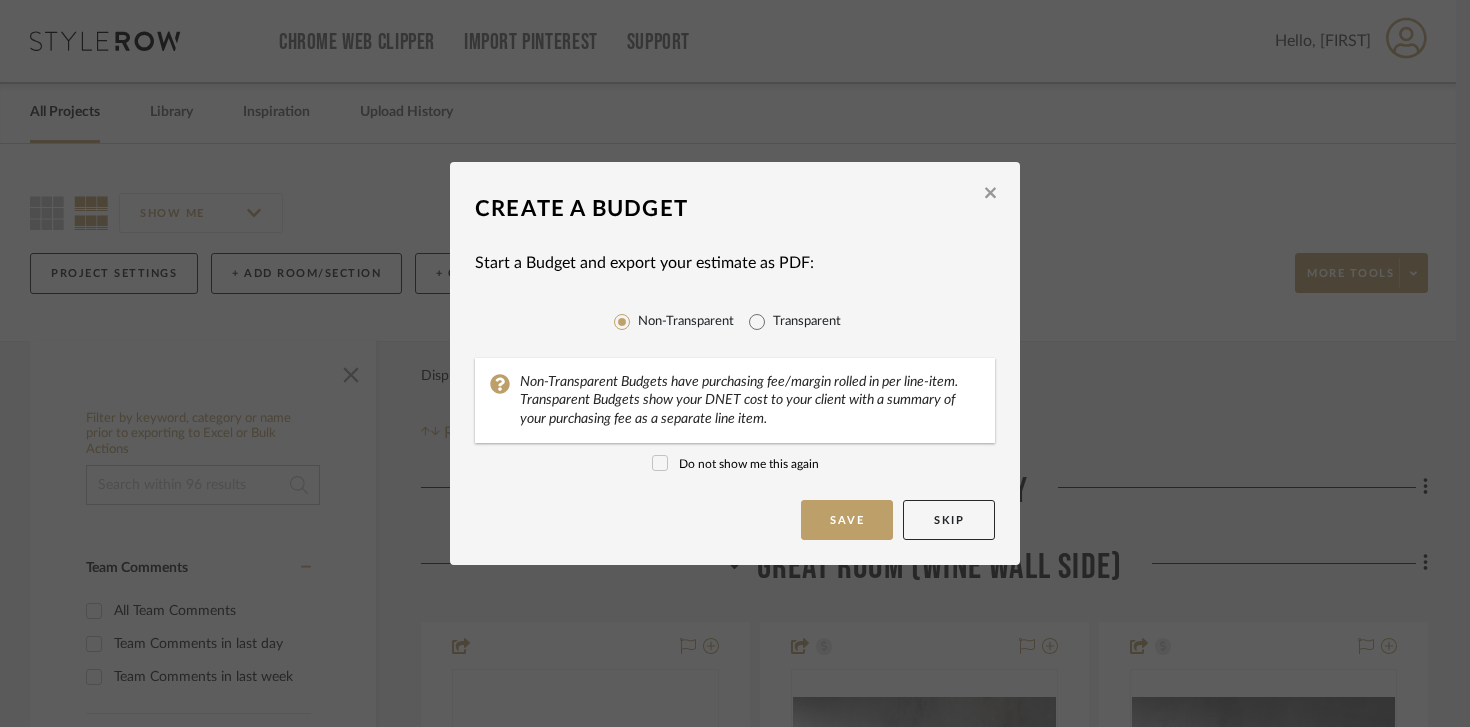 click 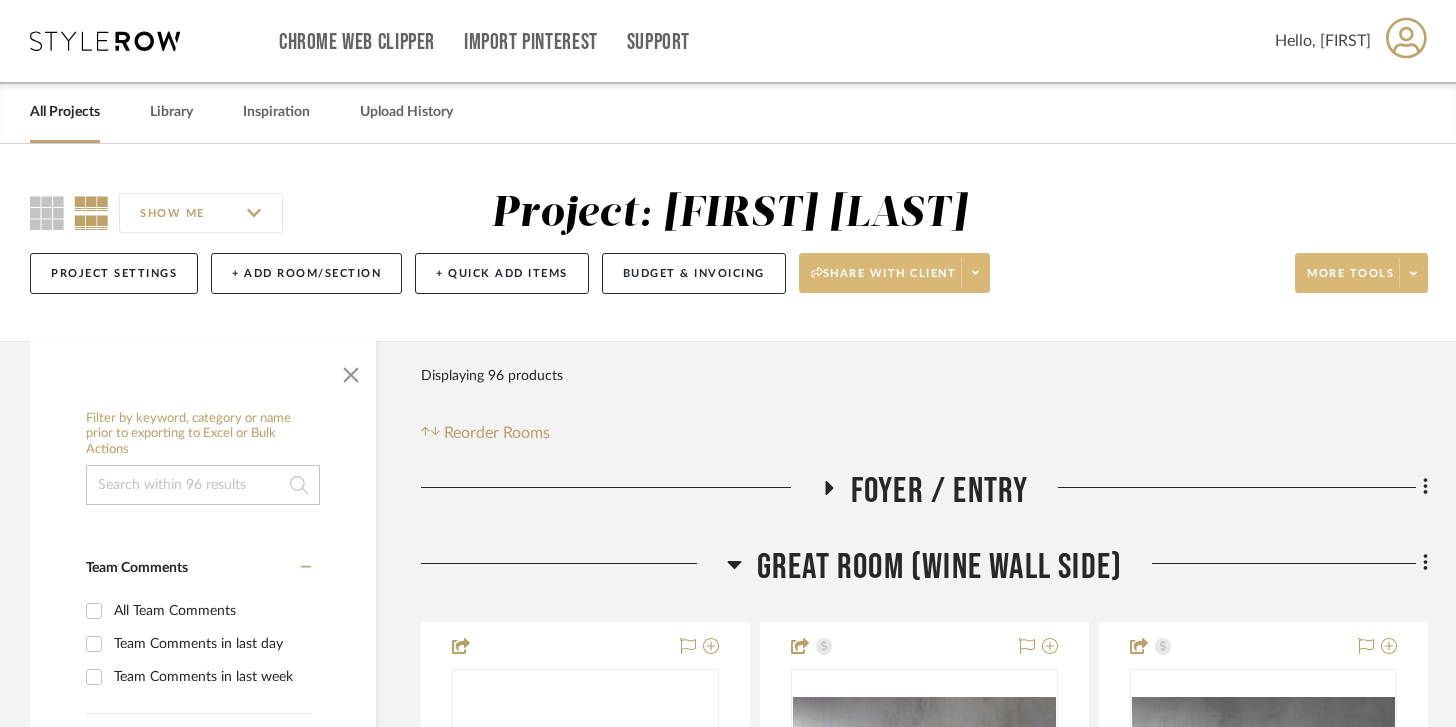click 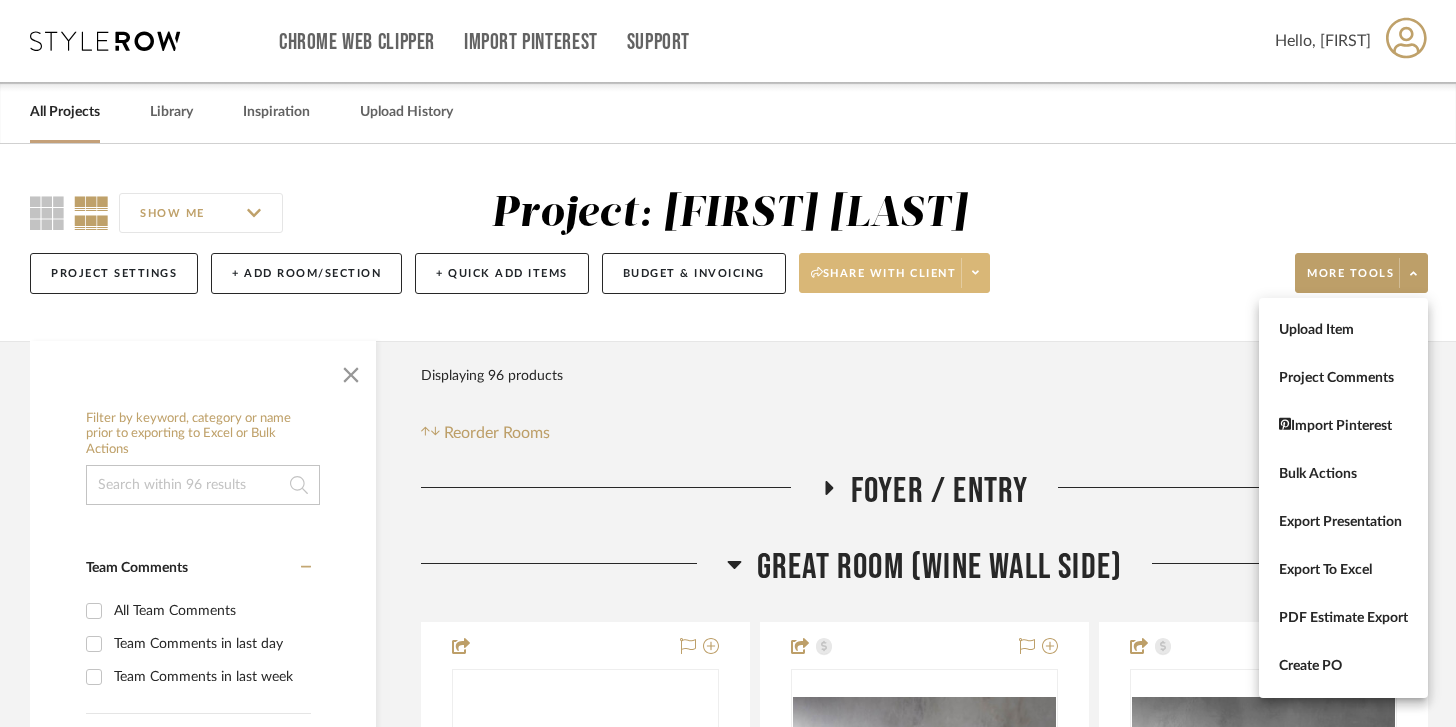 click at bounding box center (728, 363) 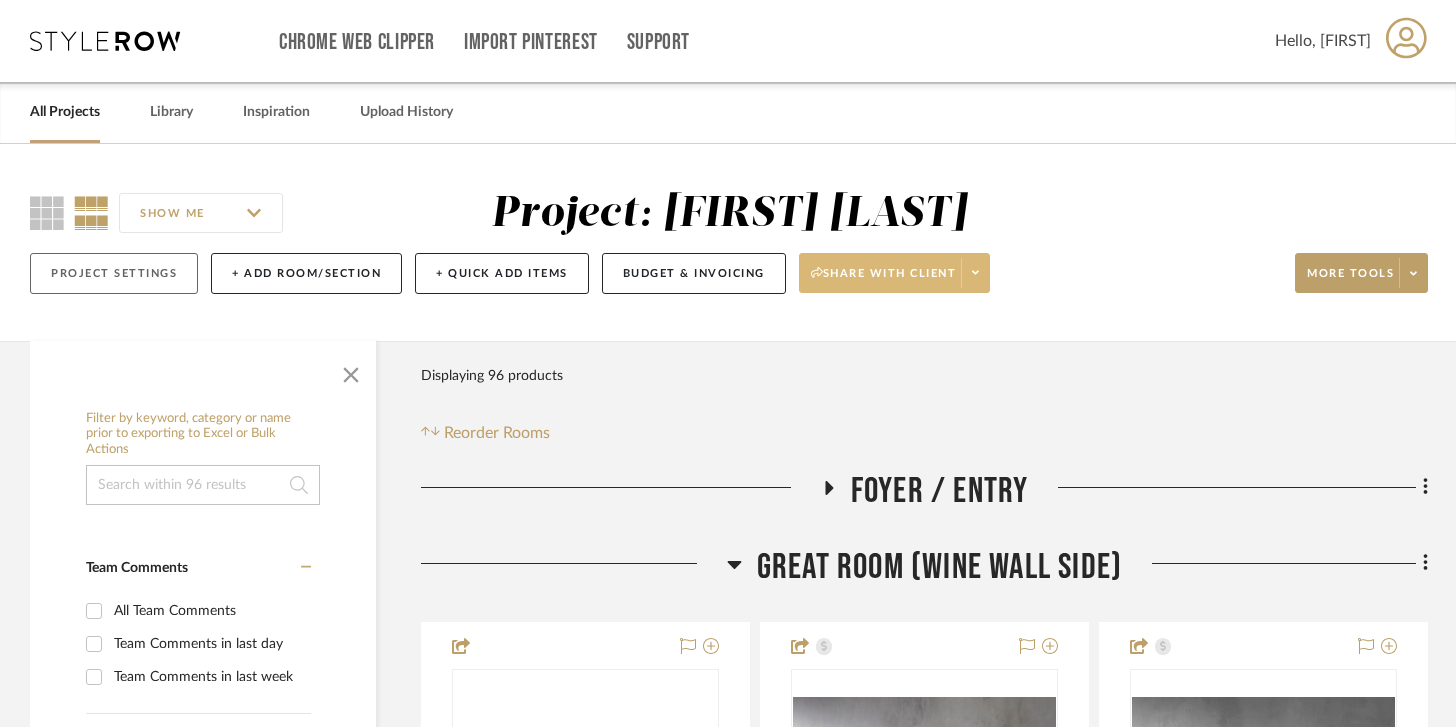 click on "Project Settings" 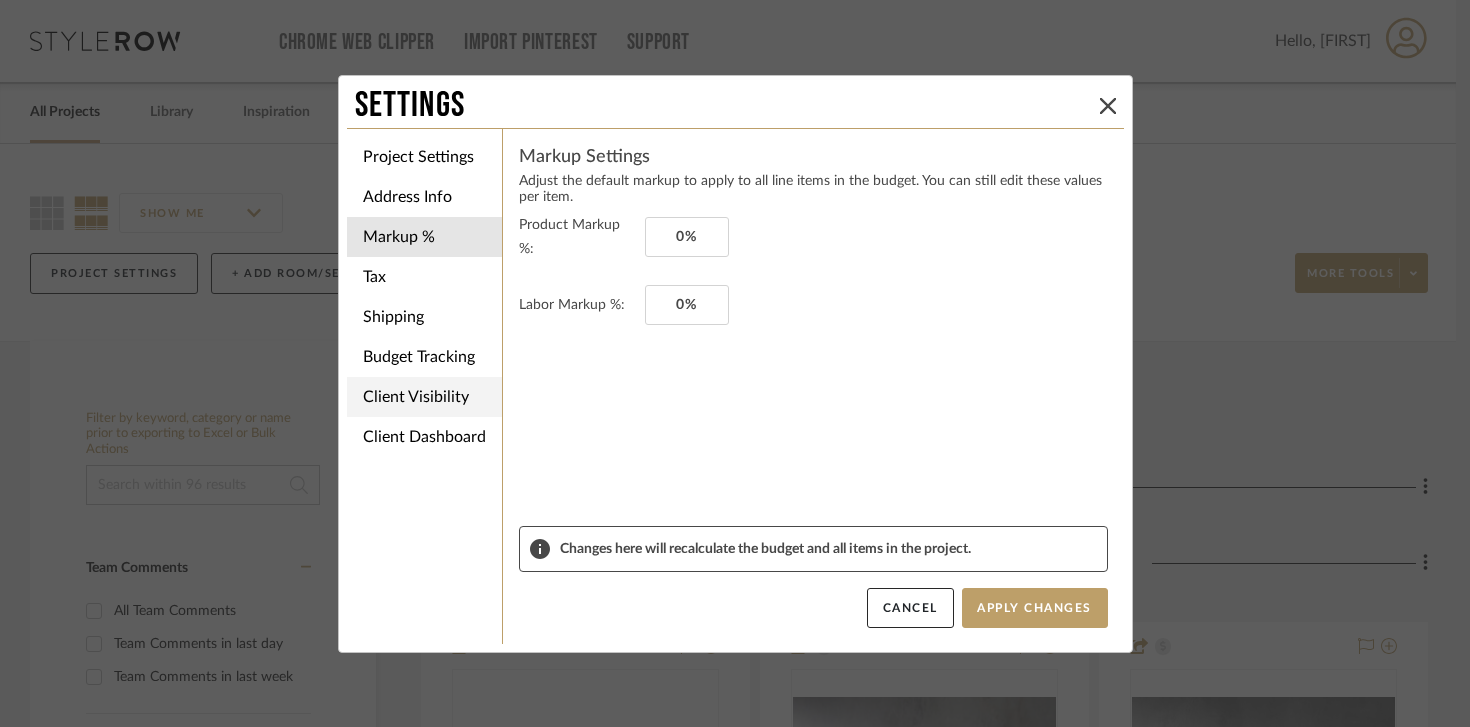 click on "Client Visibility" at bounding box center [424, 397] 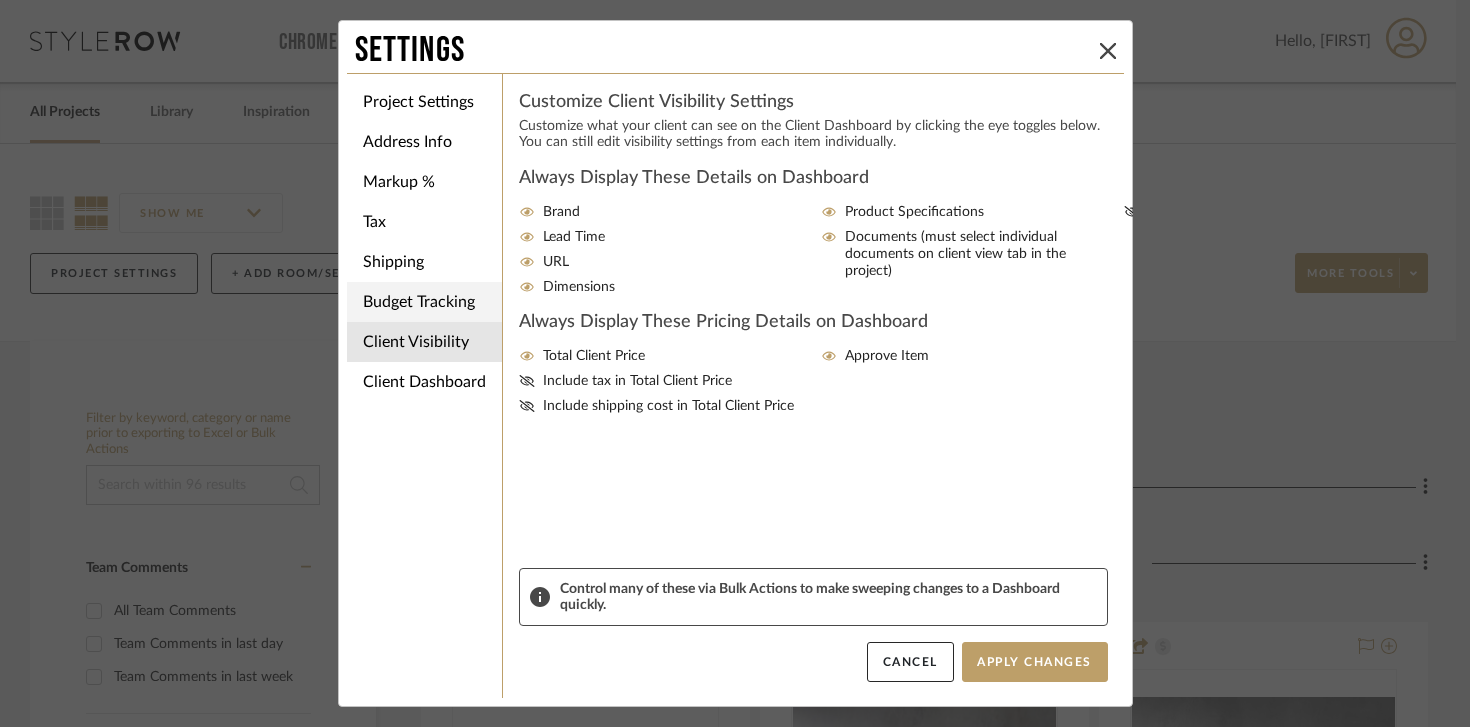 click on "Budget Tracking" at bounding box center [424, 302] 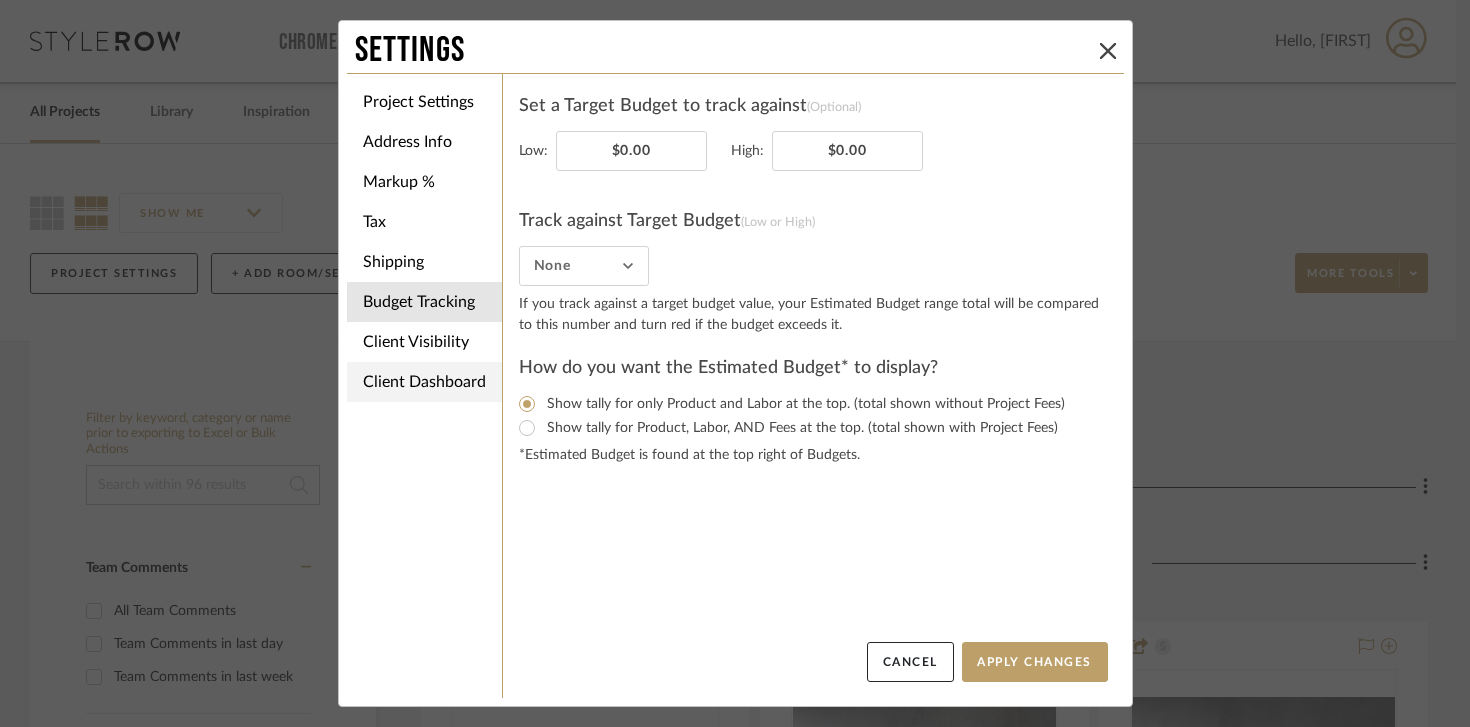 click on "Client Dashboard" at bounding box center [424, 382] 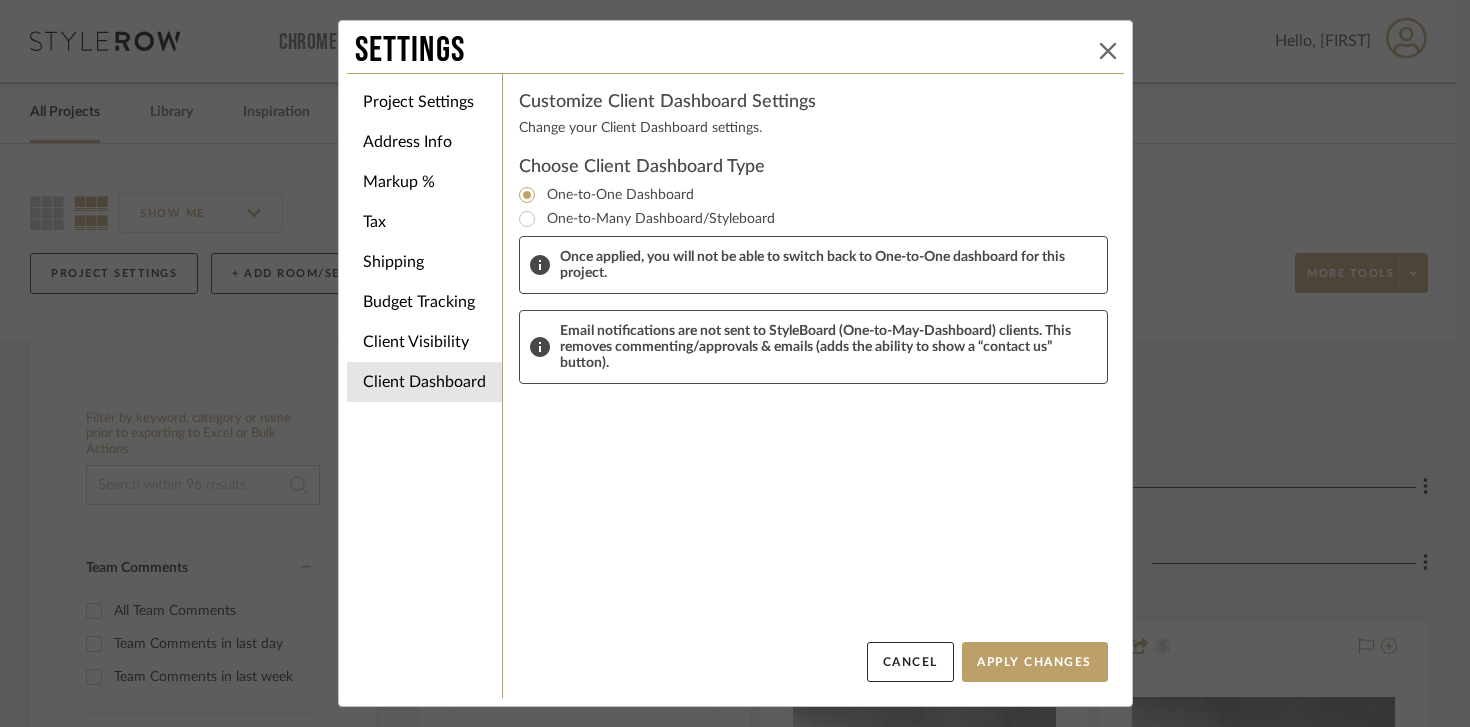 click 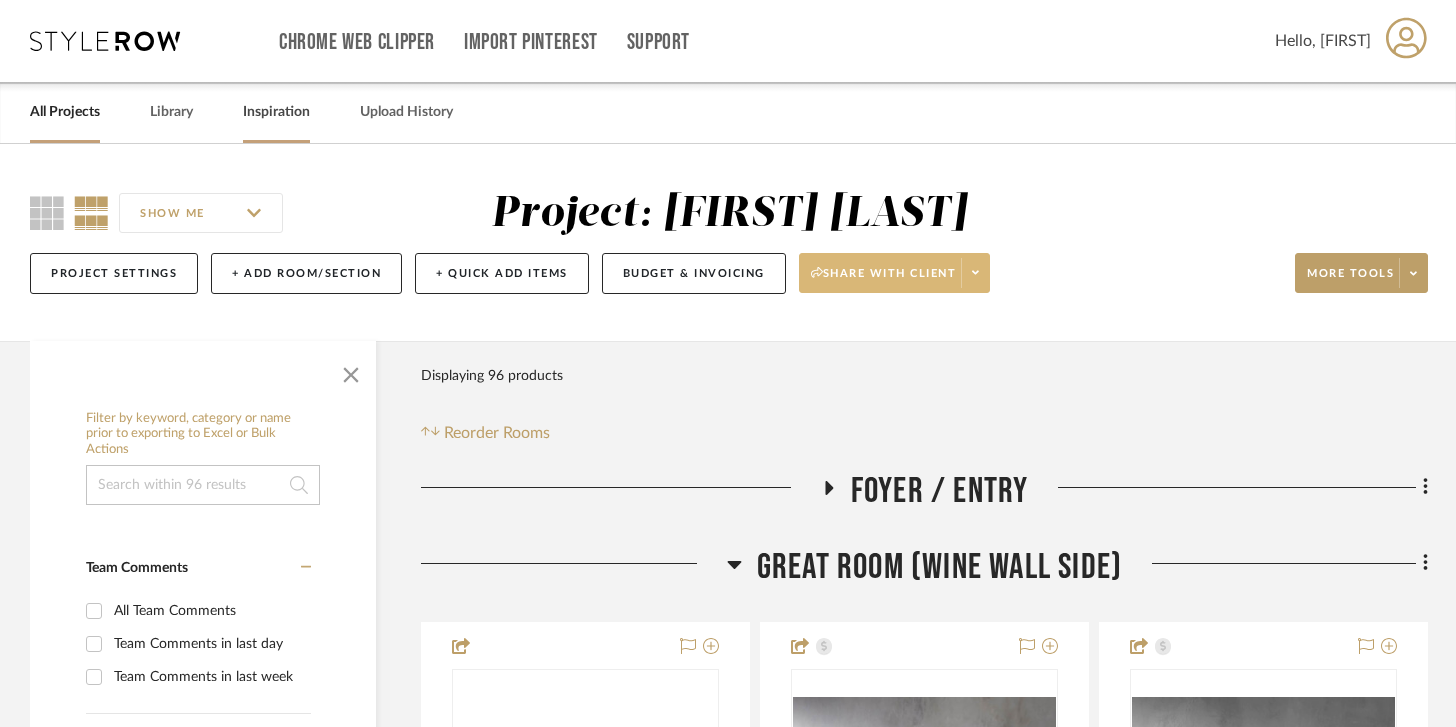 click on "Inspiration" at bounding box center [276, 112] 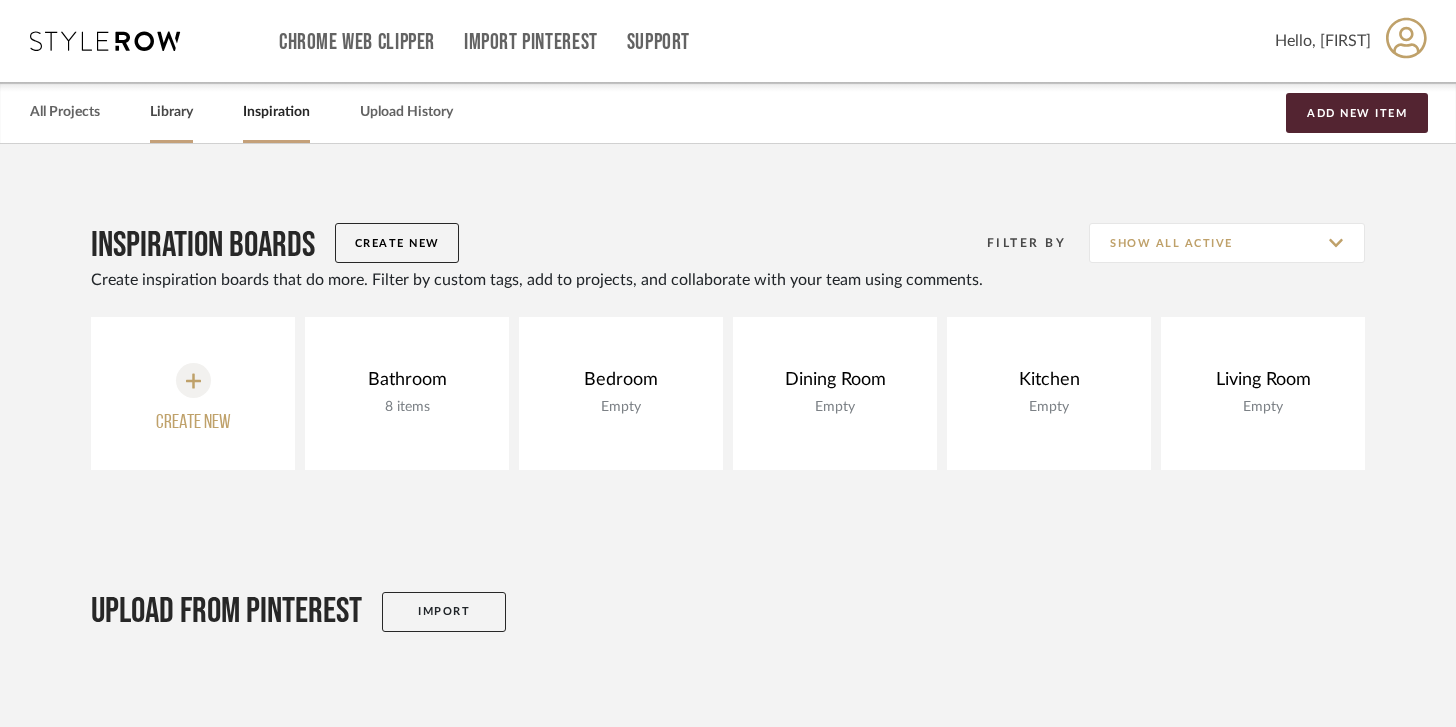 click on "Library" at bounding box center (171, 112) 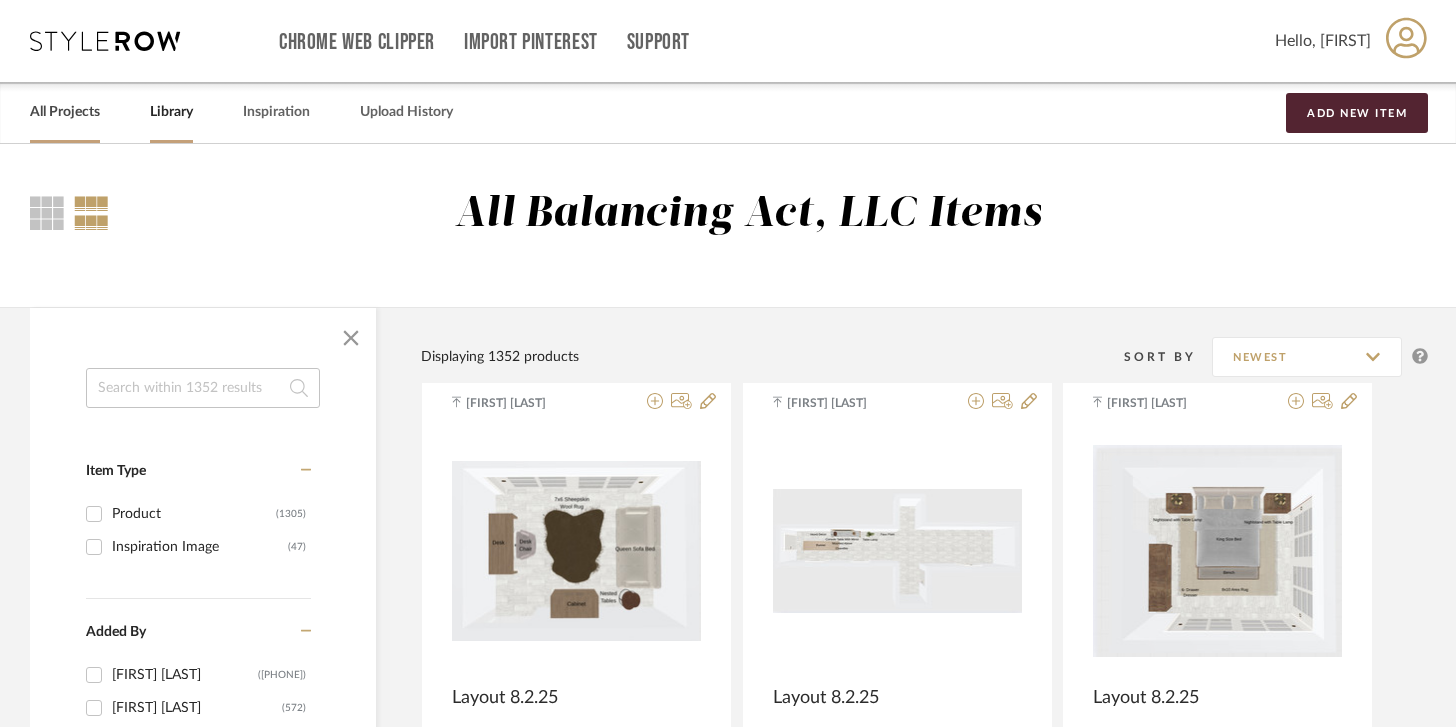 click on "All Projects" at bounding box center (65, 112) 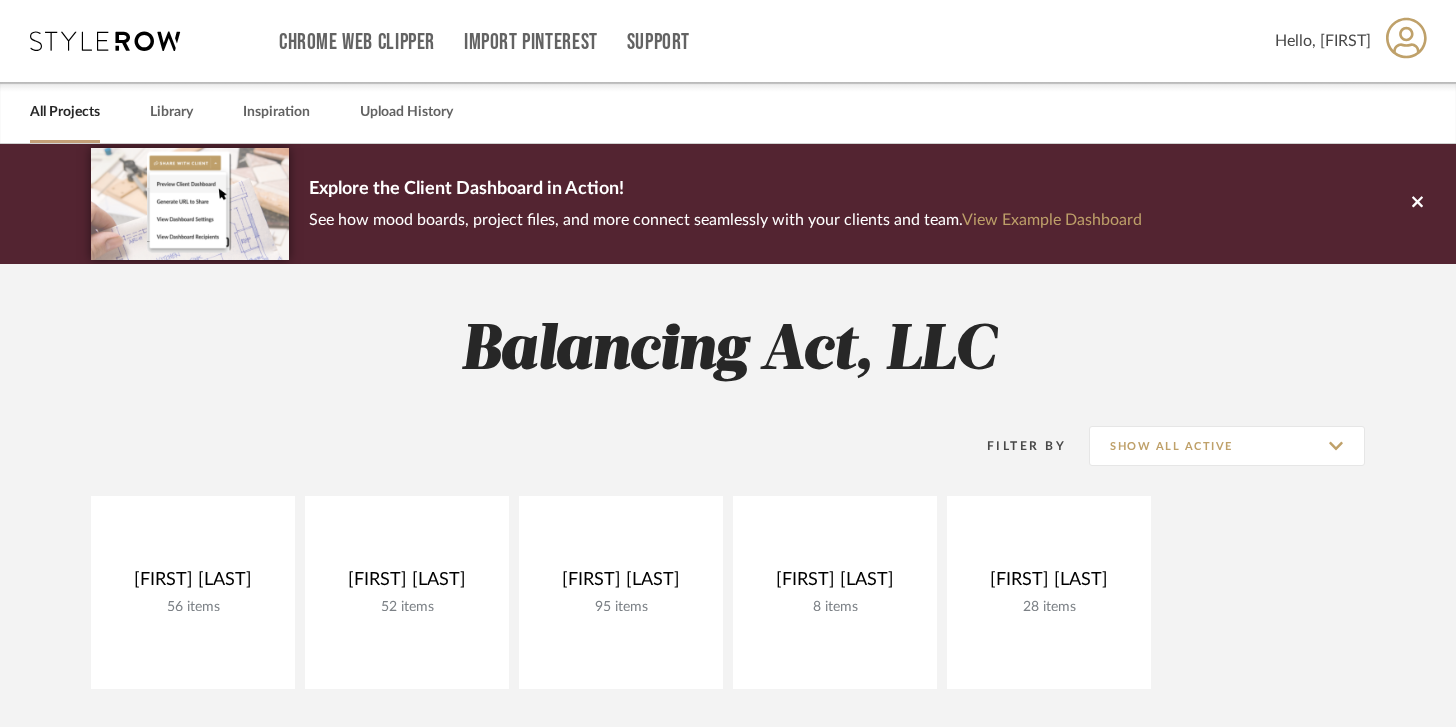 click on "All Projects   Library   Inspiration   Upload History" at bounding box center [728, 112] 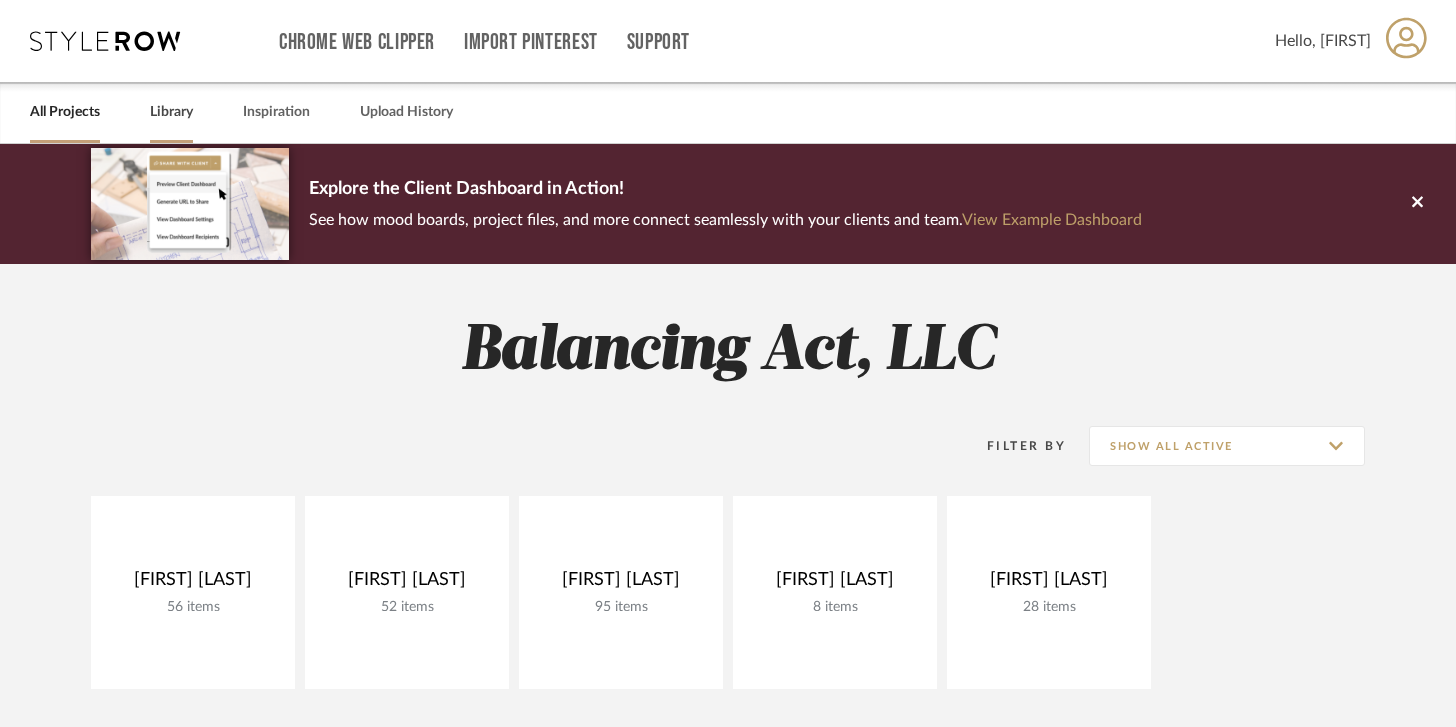 click on "Library" at bounding box center (171, 112) 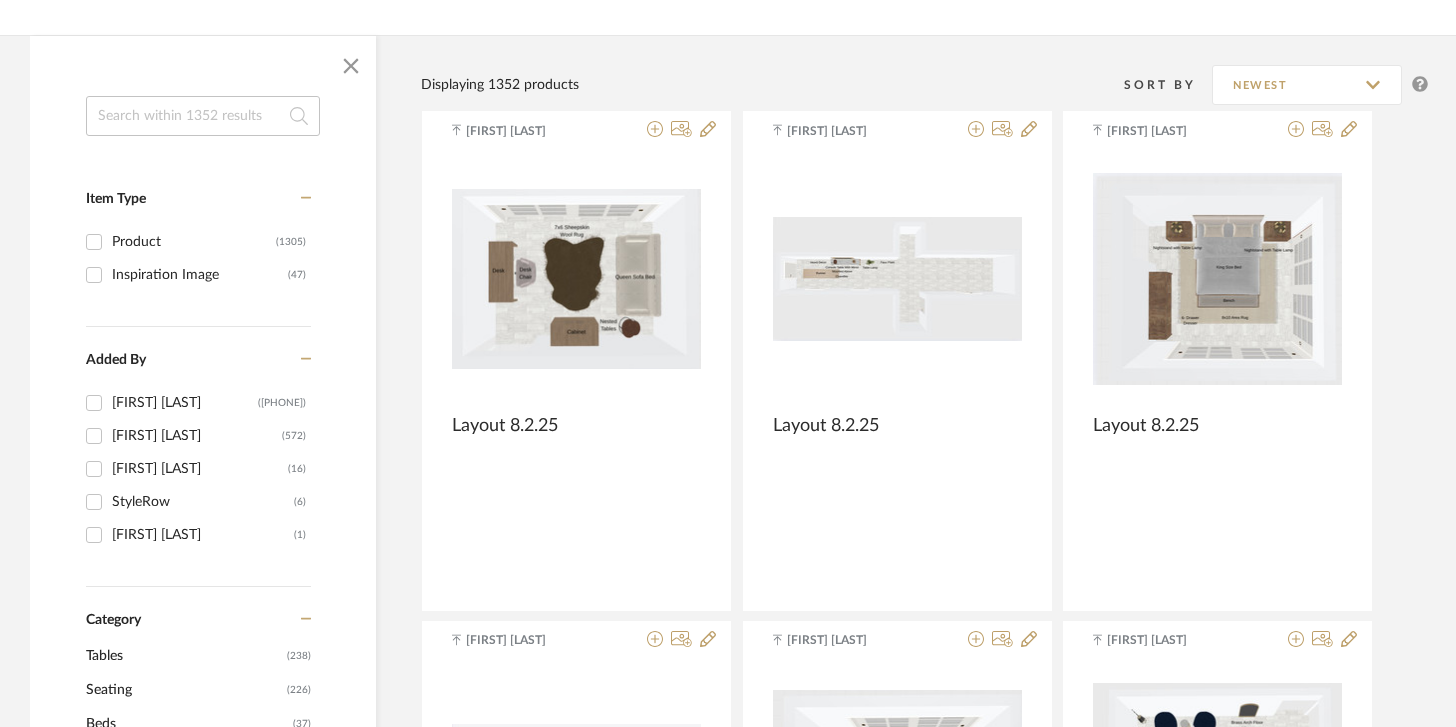 scroll, scrollTop: 0, scrollLeft: 0, axis: both 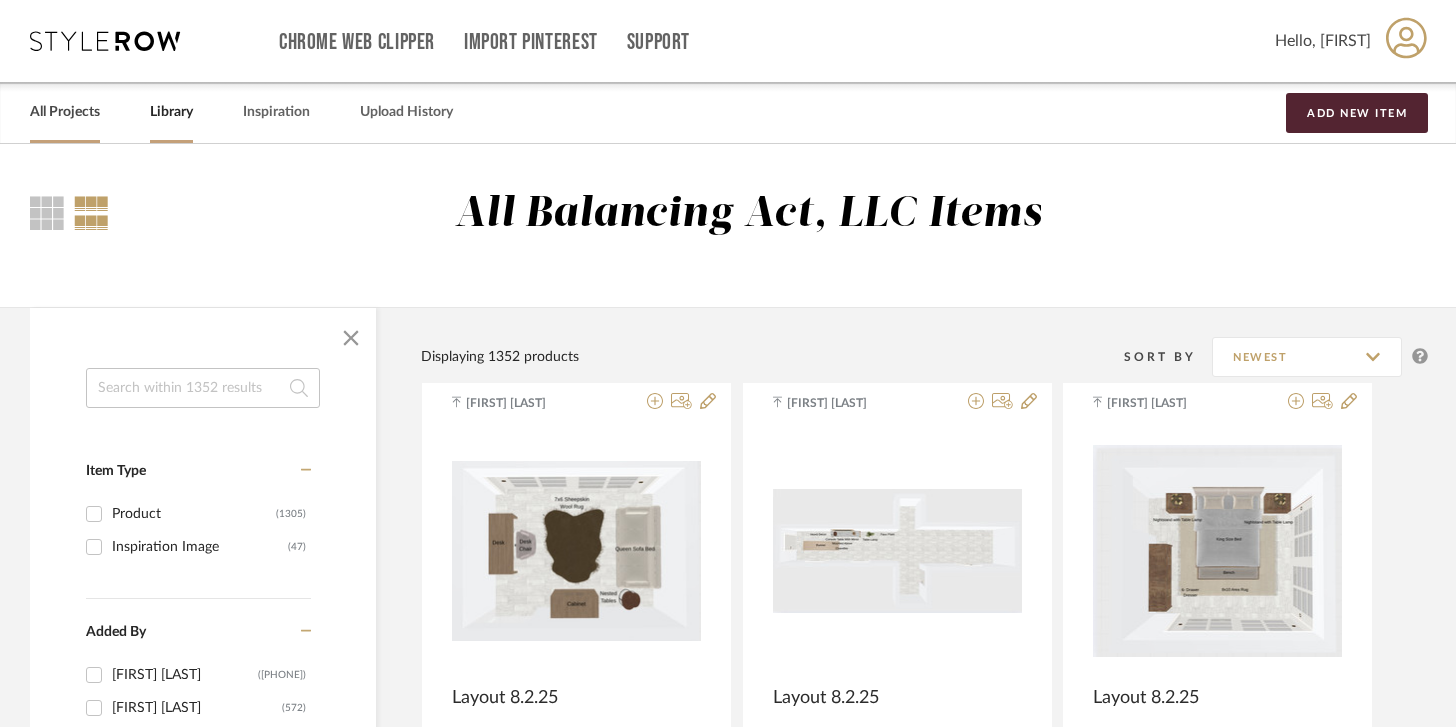 click on "All Projects" at bounding box center [65, 112] 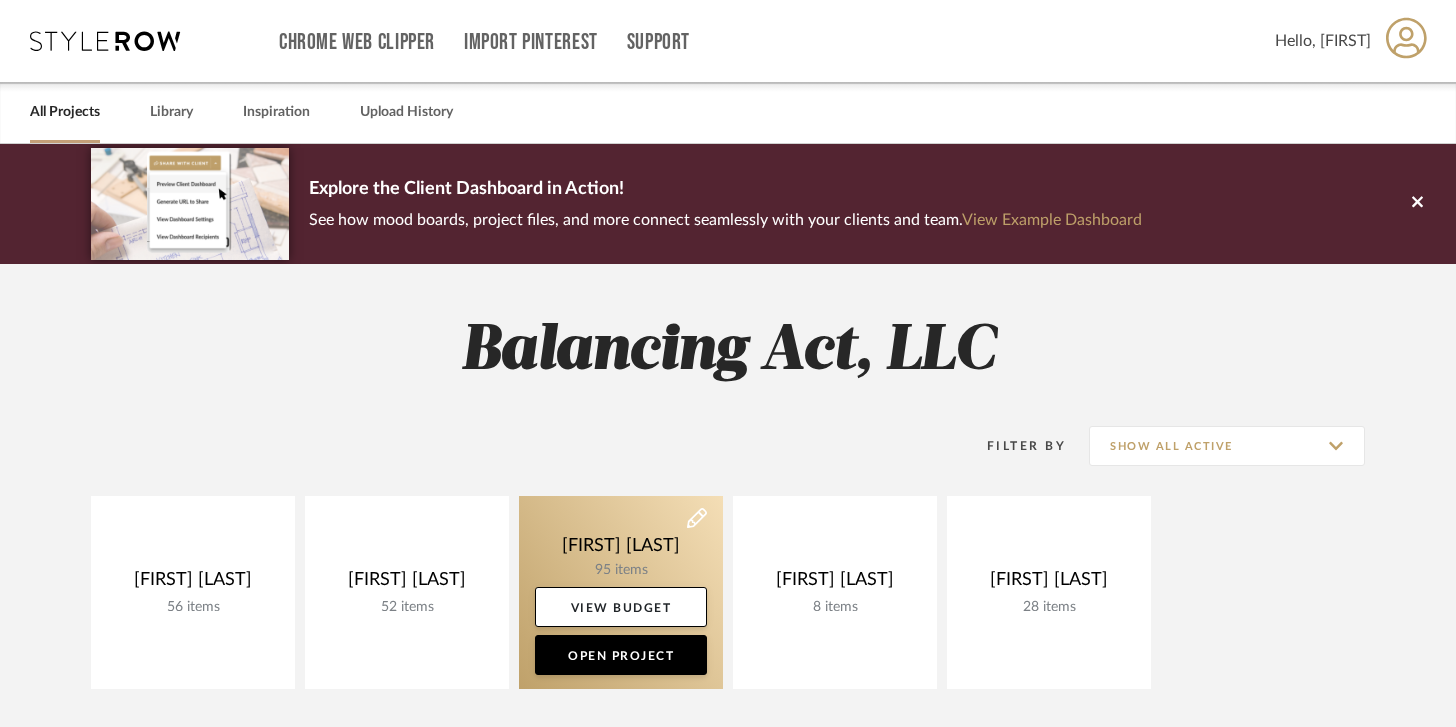 click 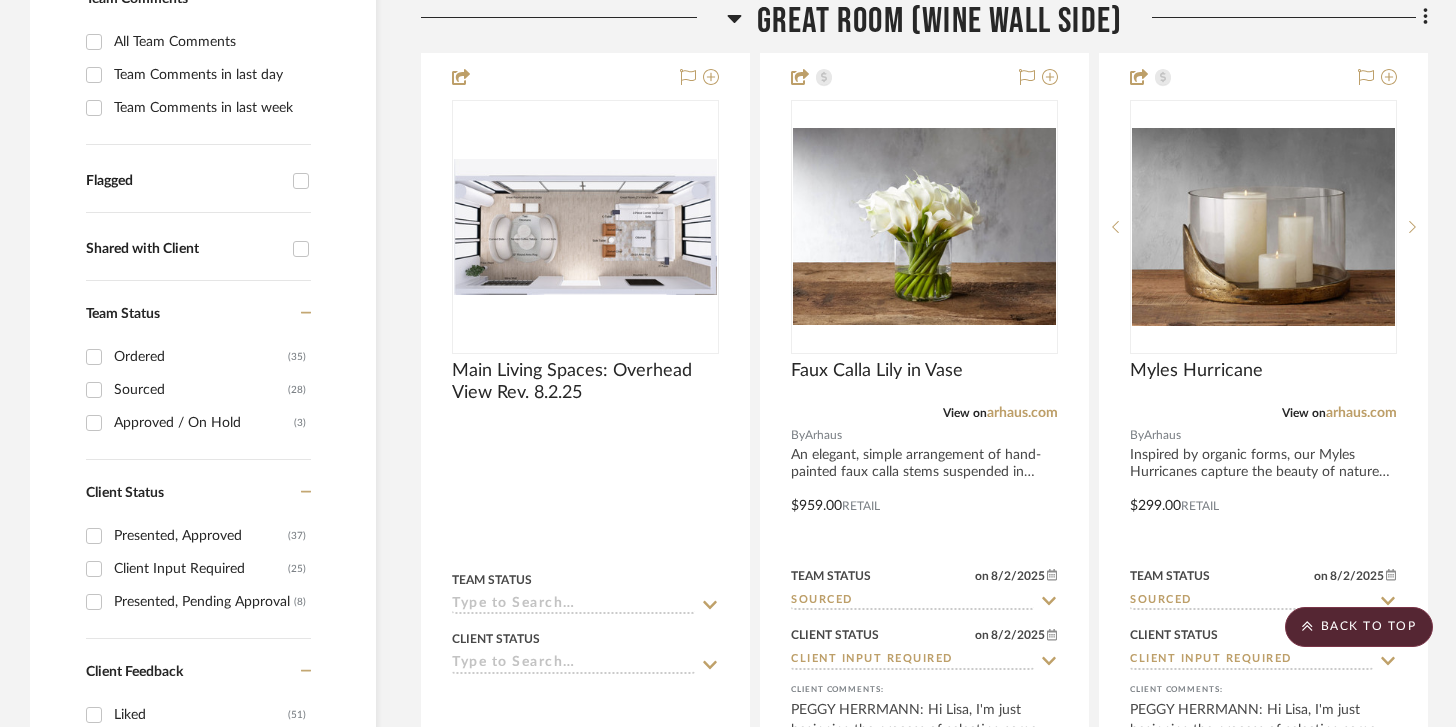 scroll, scrollTop: 526, scrollLeft: 0, axis: vertical 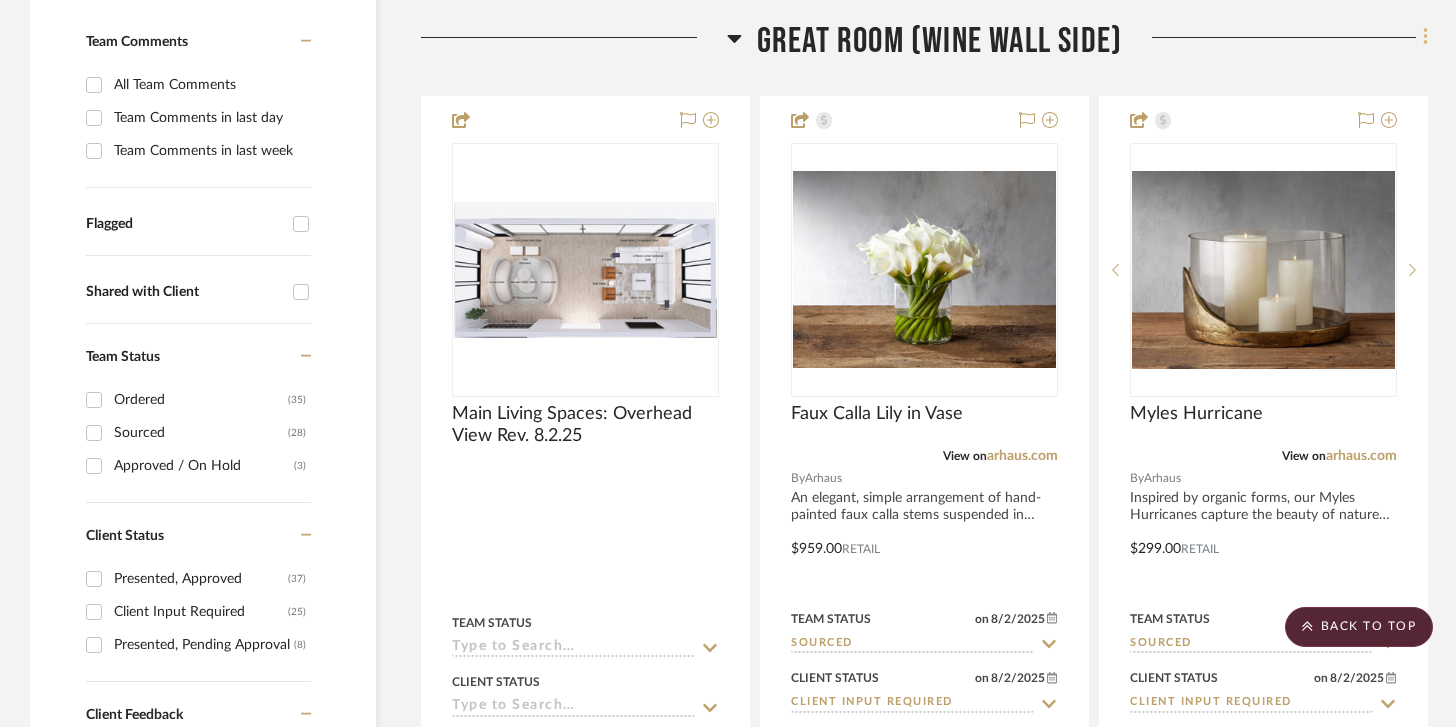 click 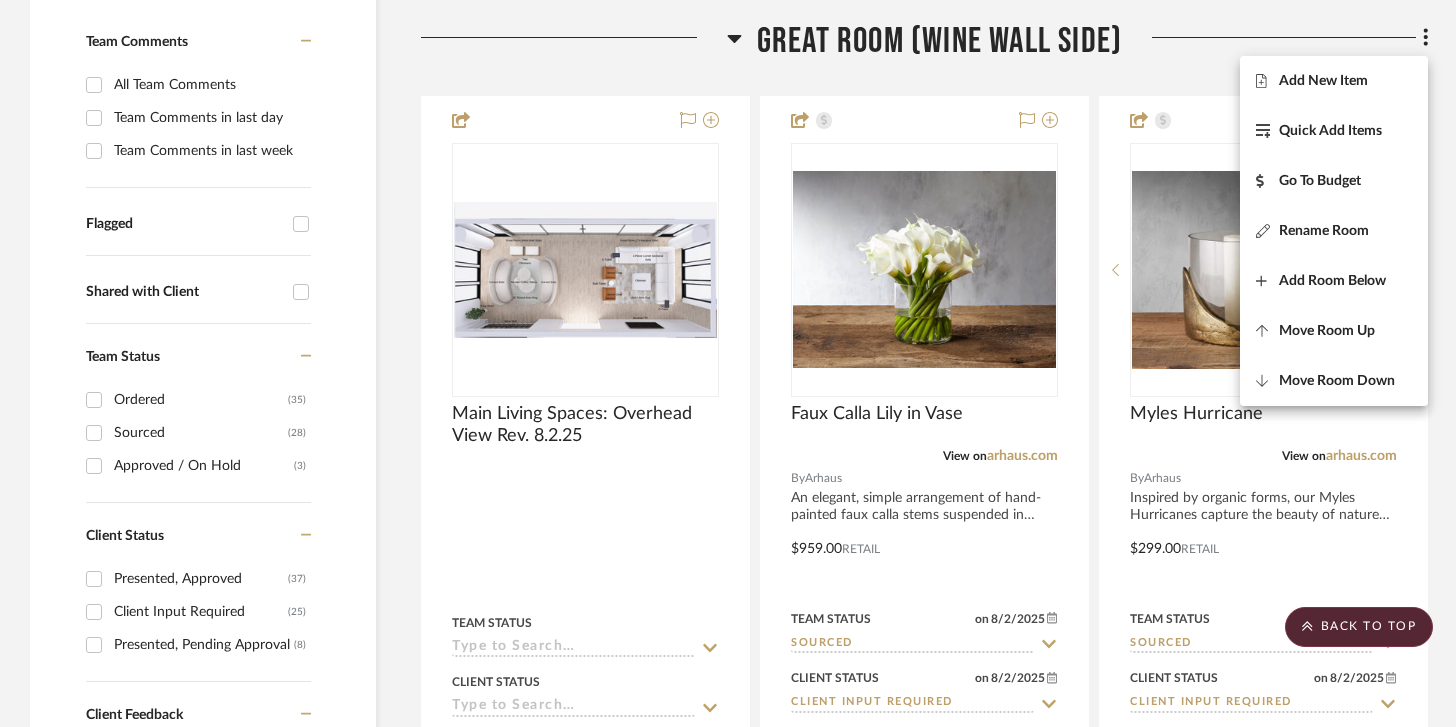 click at bounding box center (728, 363) 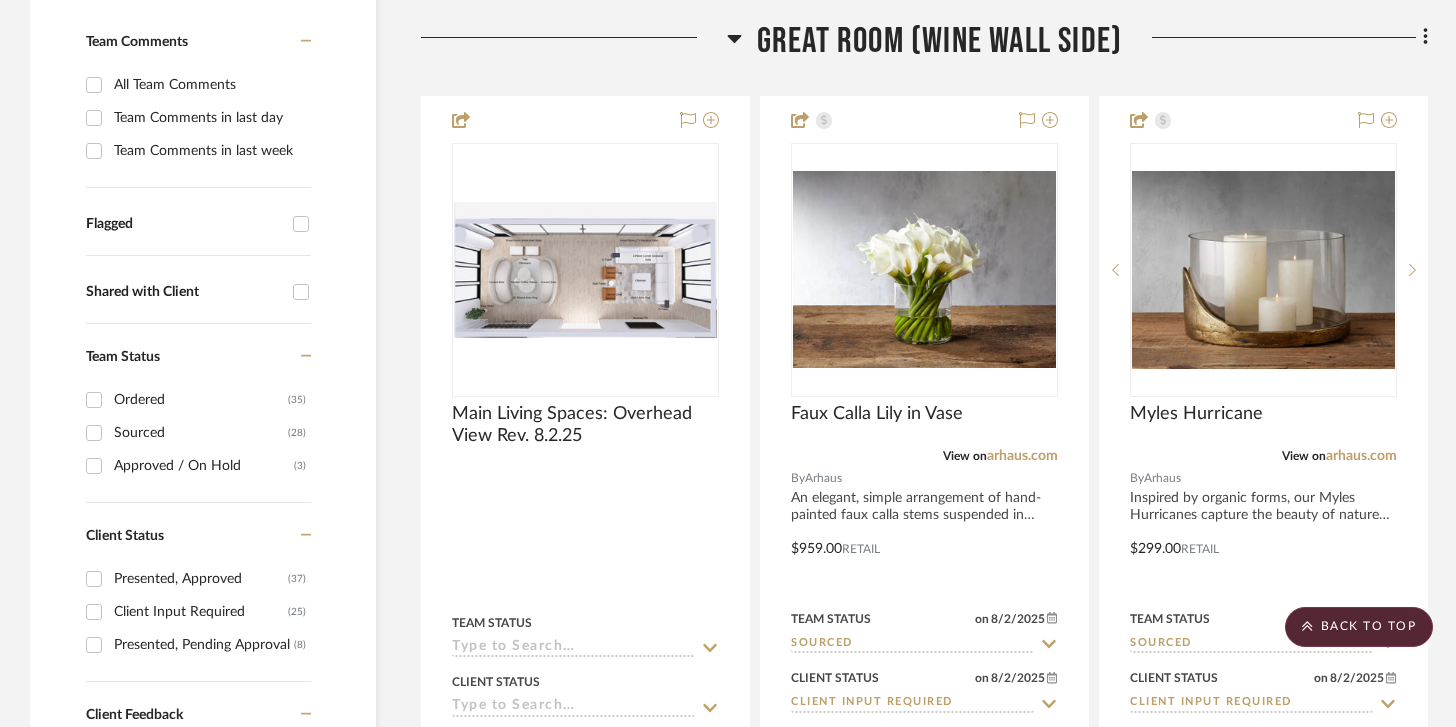 scroll, scrollTop: 0, scrollLeft: 0, axis: both 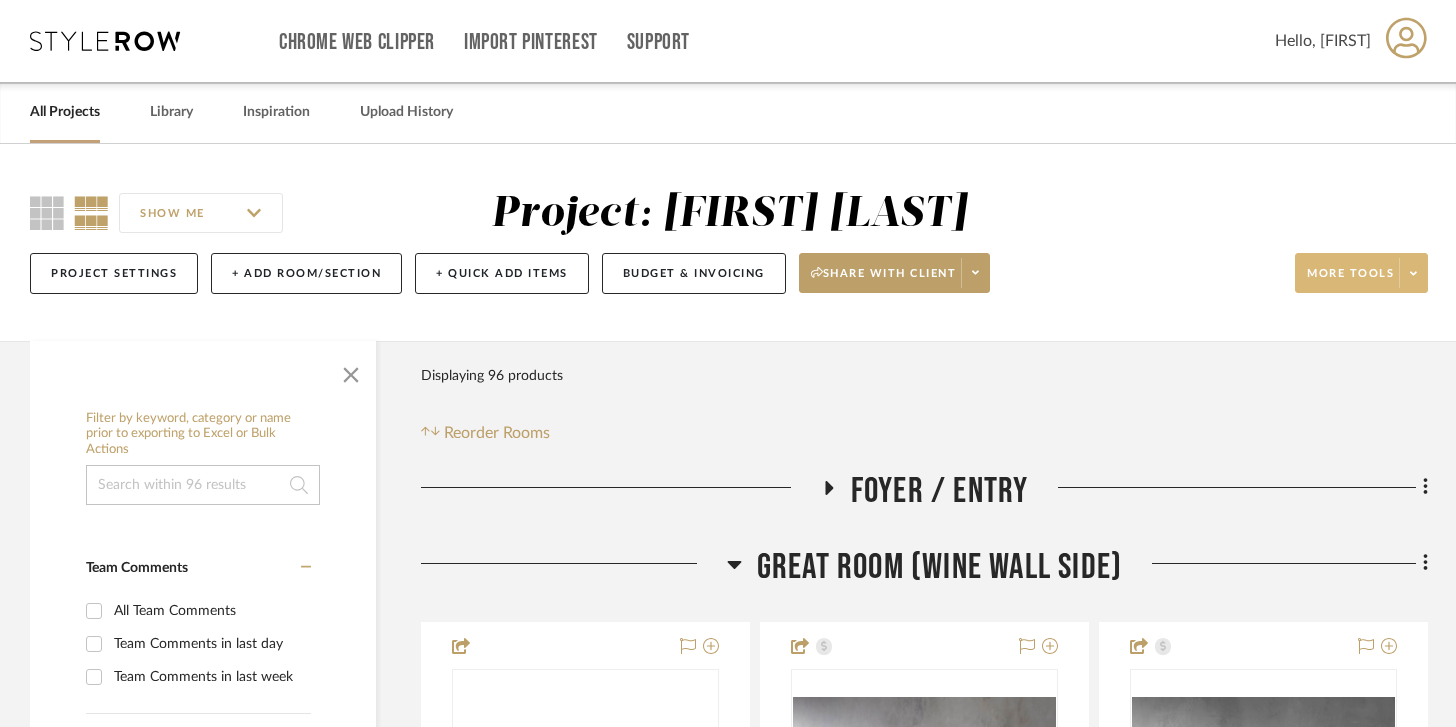 click 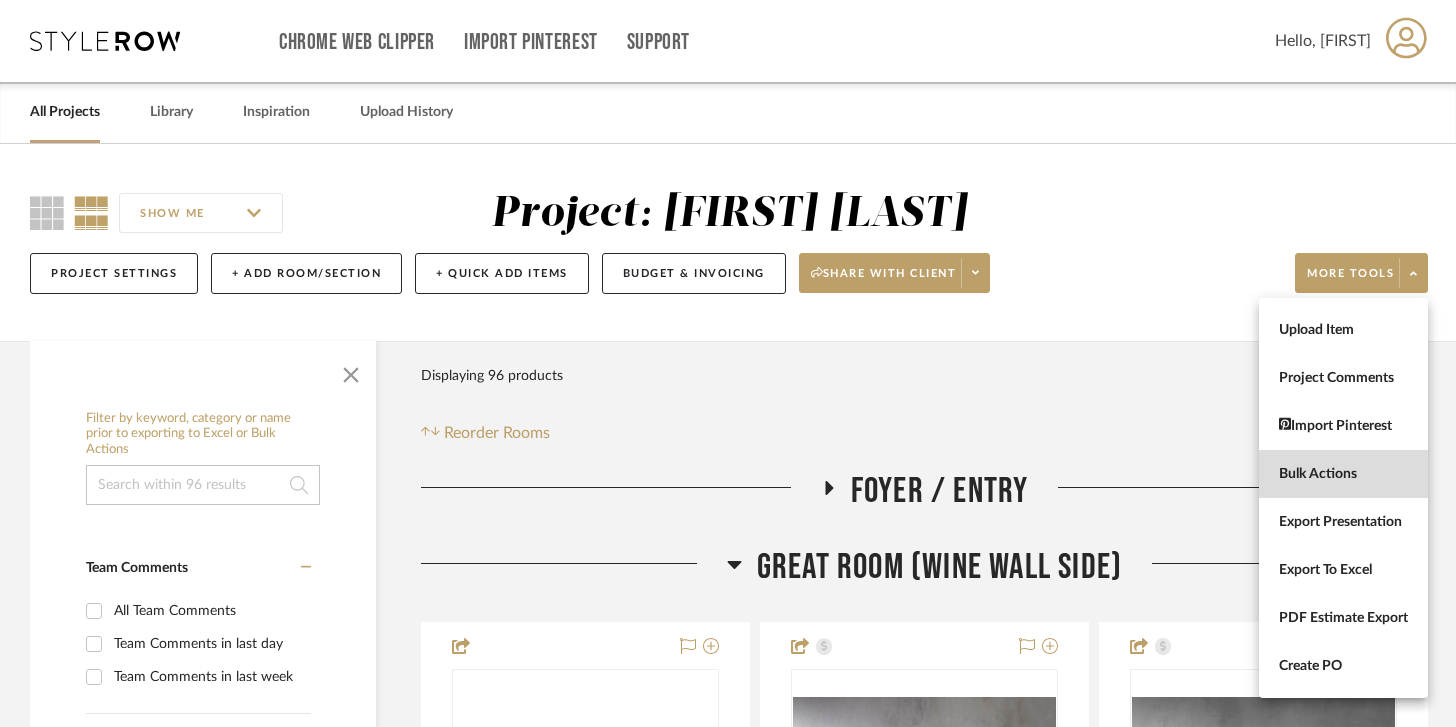 click on "Bulk Actions" at bounding box center [1343, 474] 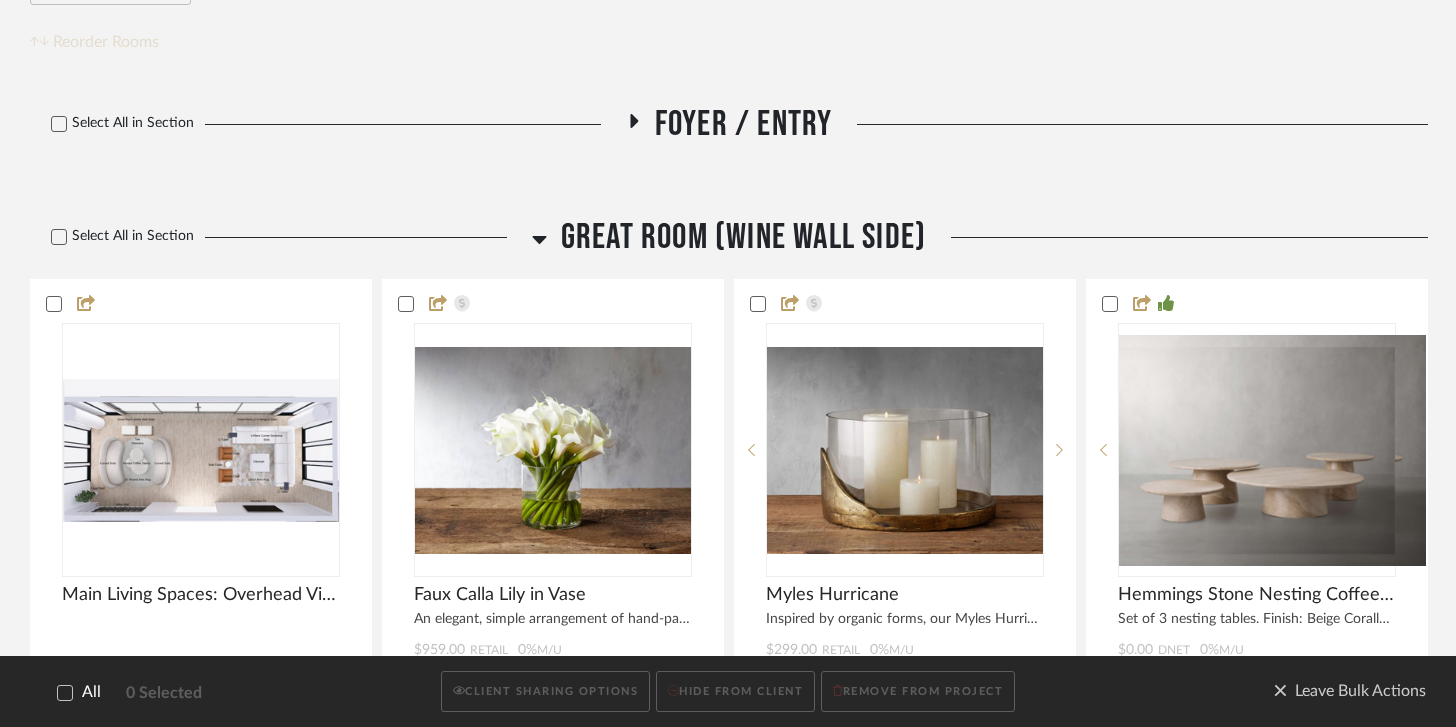 scroll, scrollTop: 408, scrollLeft: 0, axis: vertical 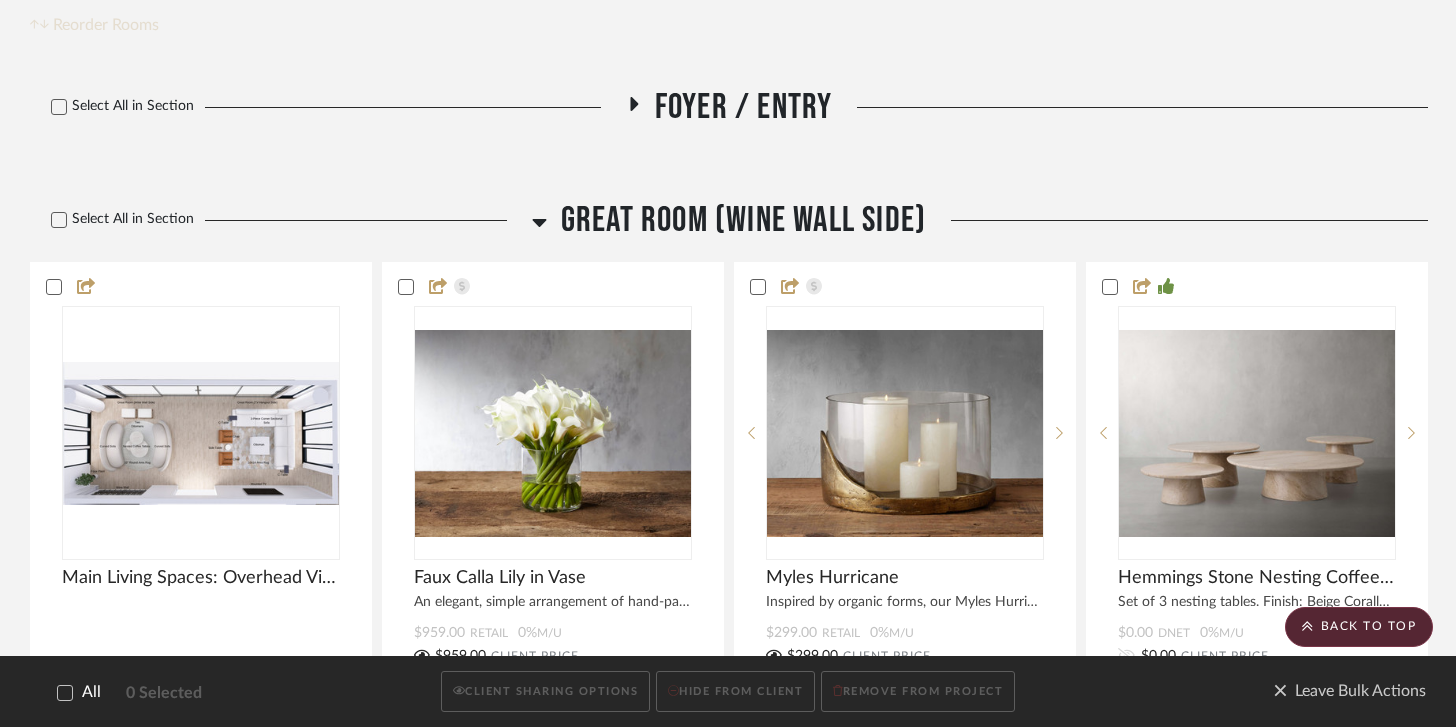 click 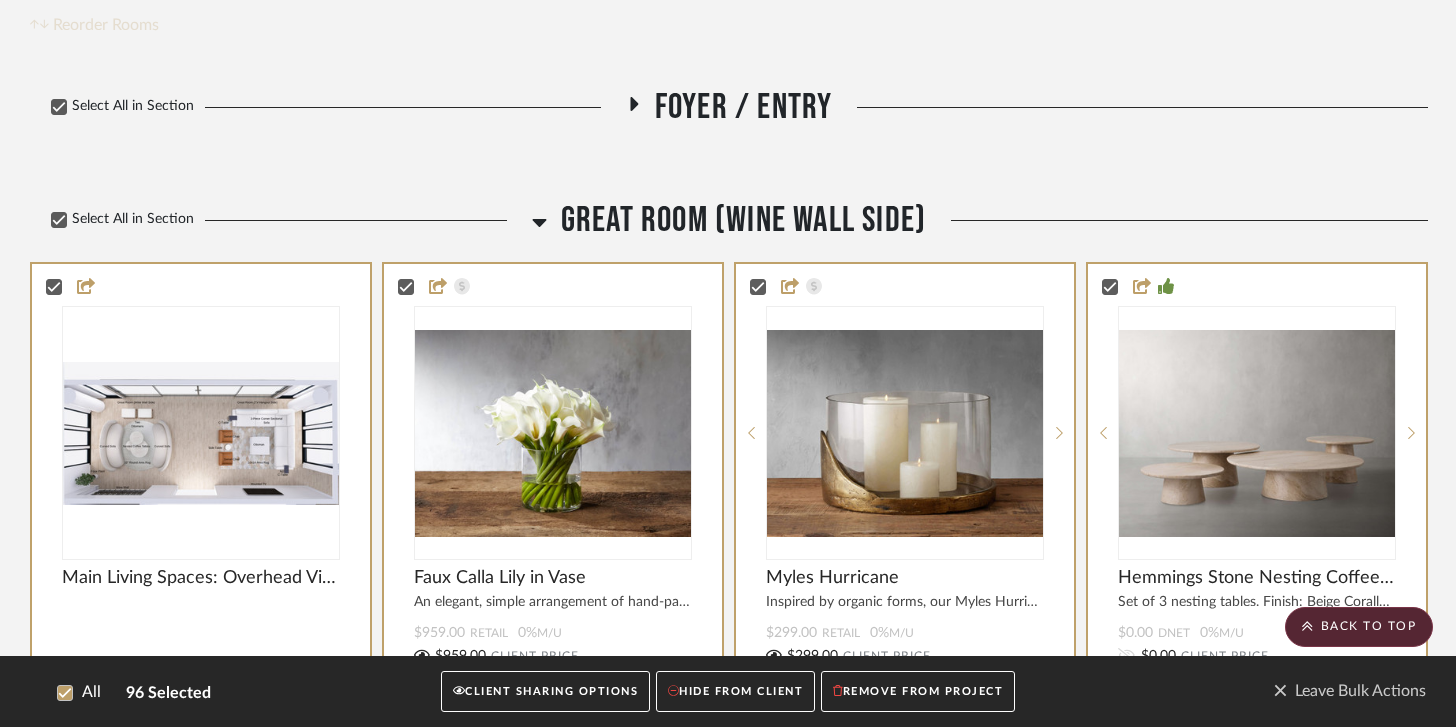 click 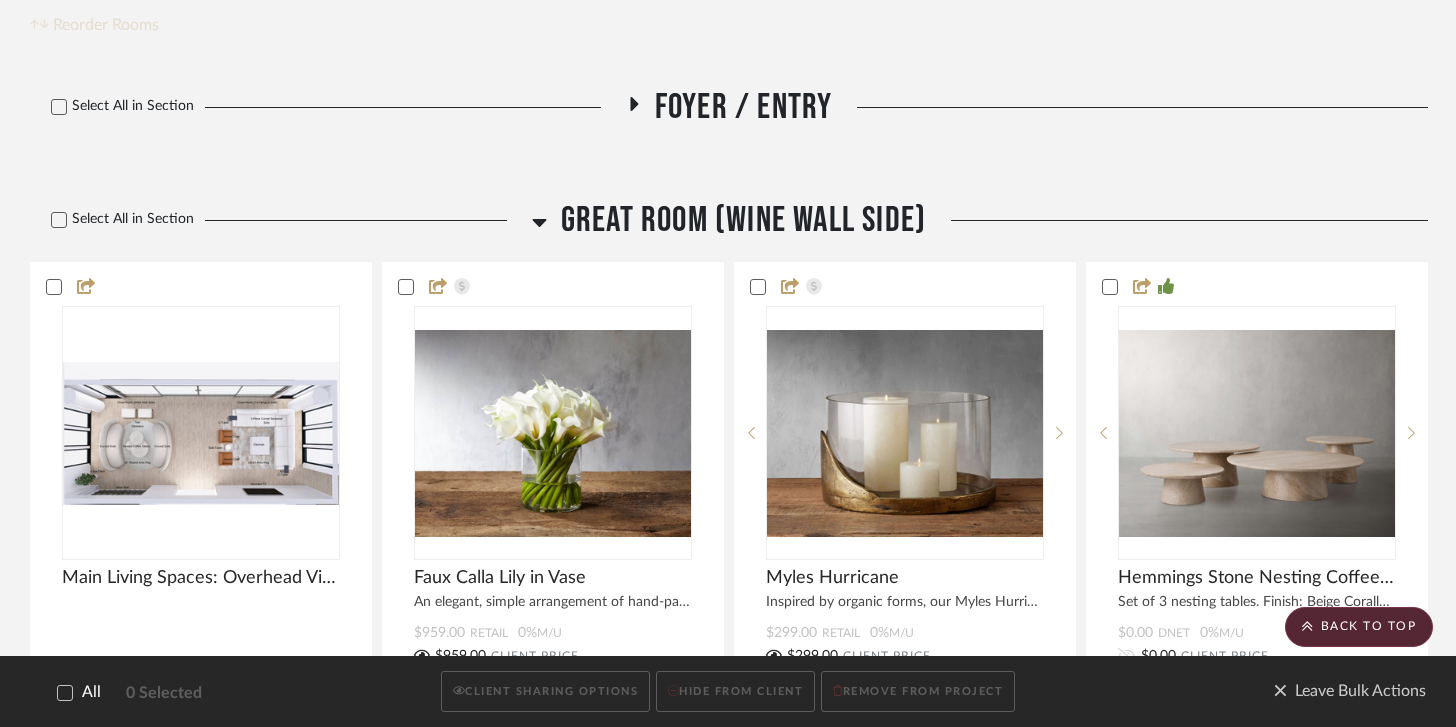 click 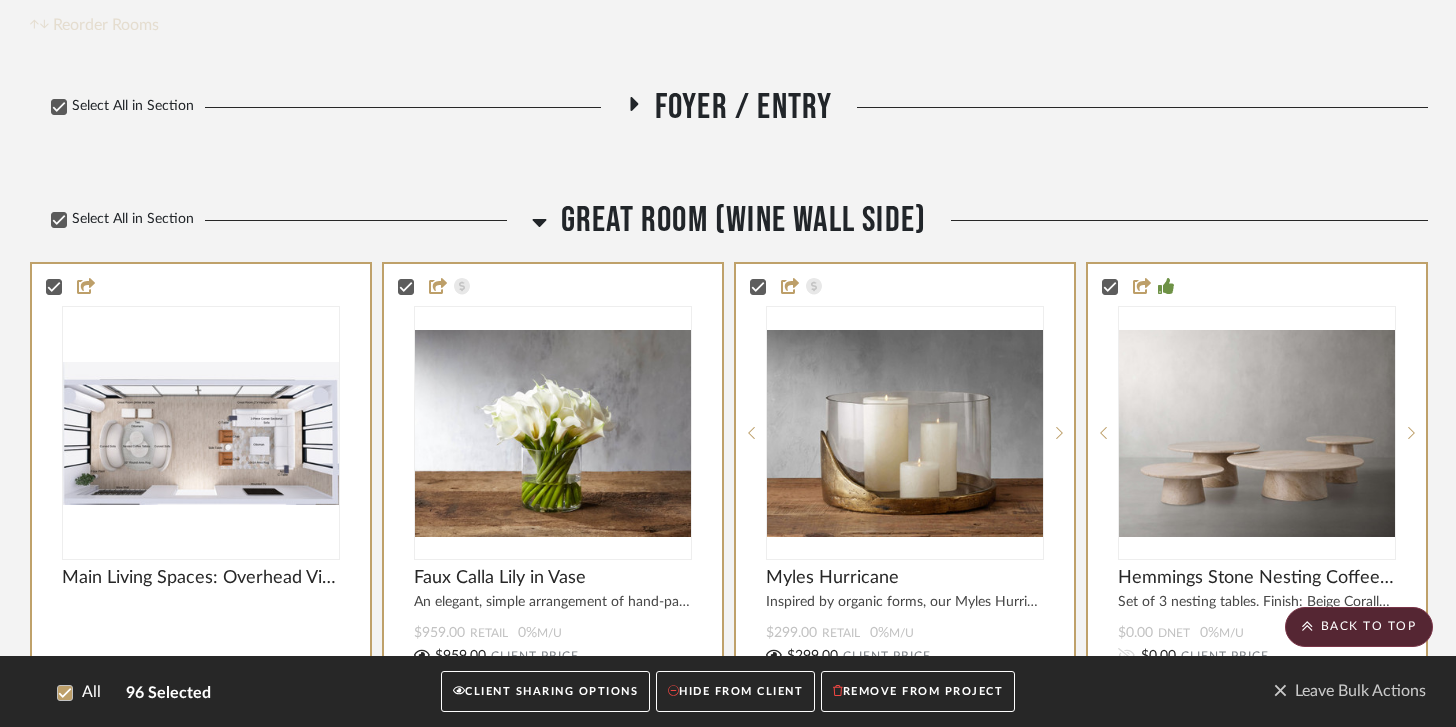 click 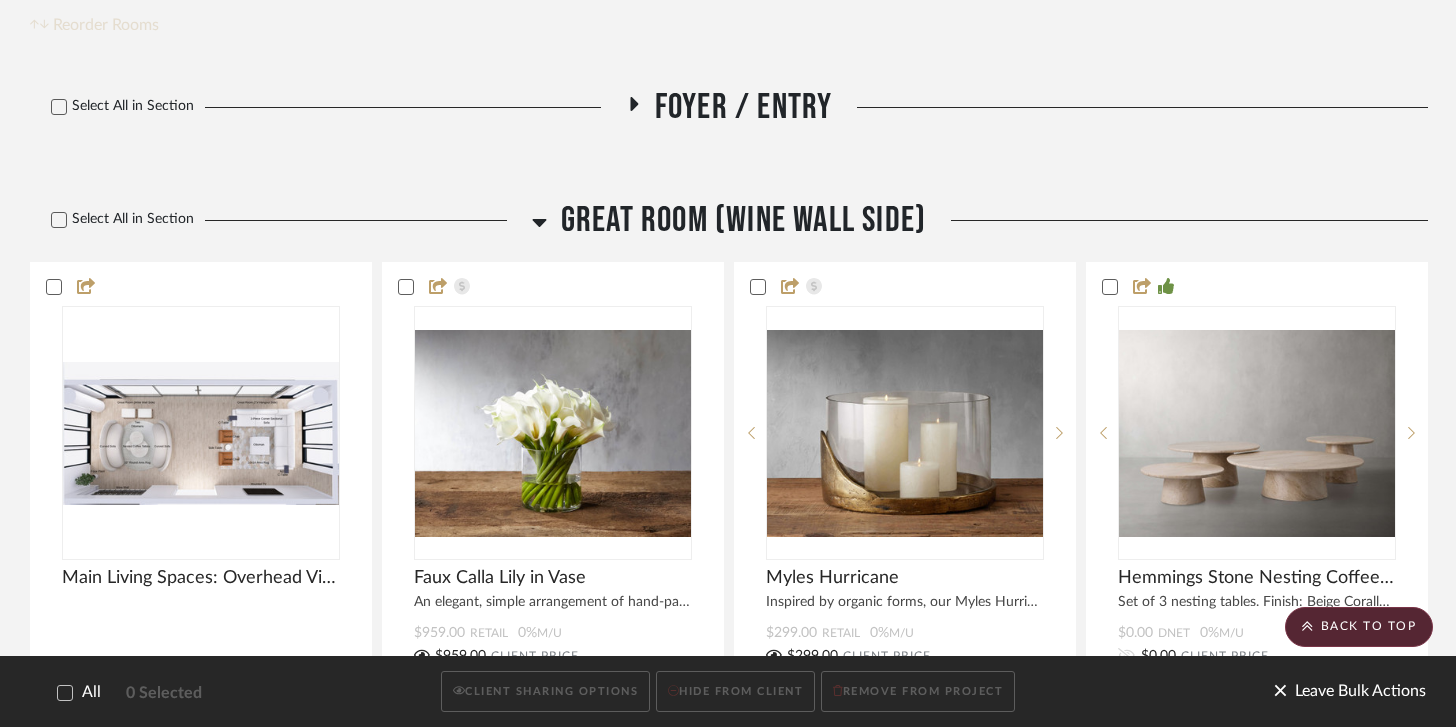 click on "Leave Bulk Actions" 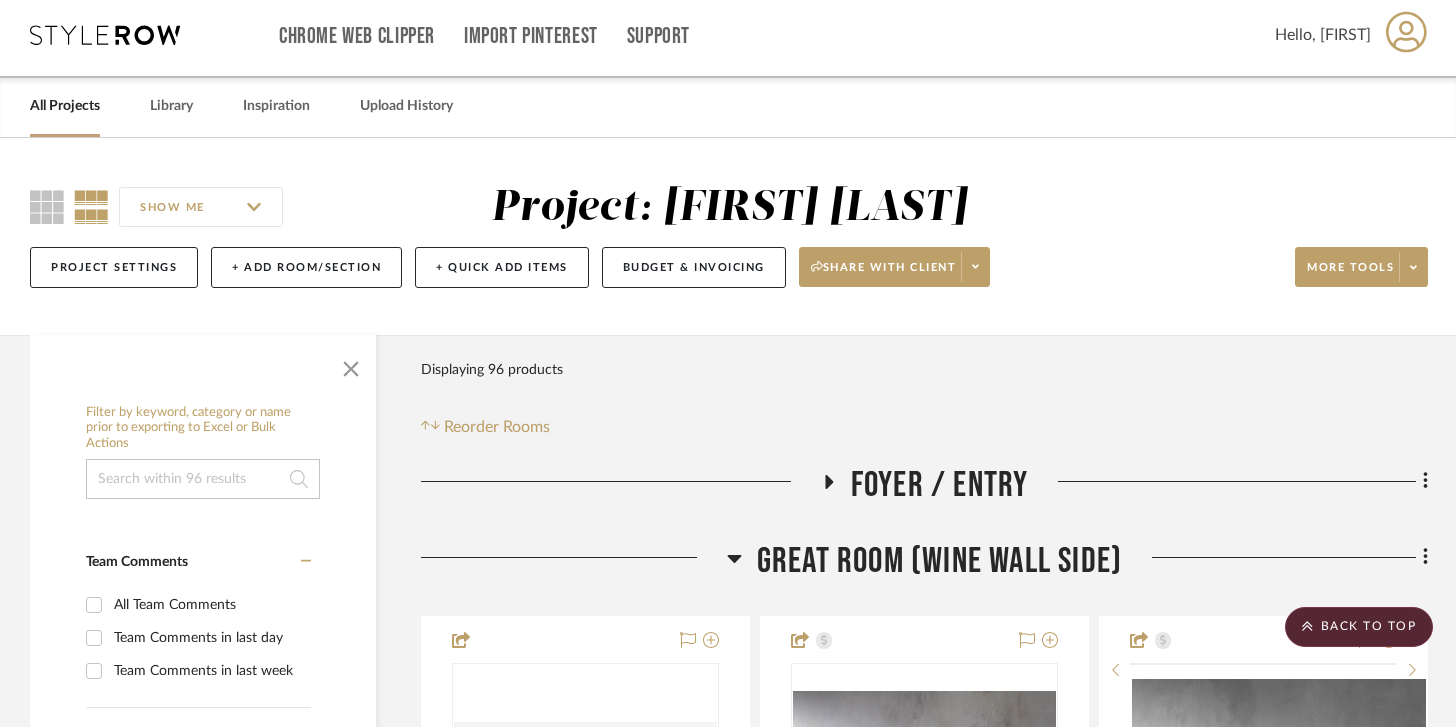 scroll, scrollTop: 0, scrollLeft: 0, axis: both 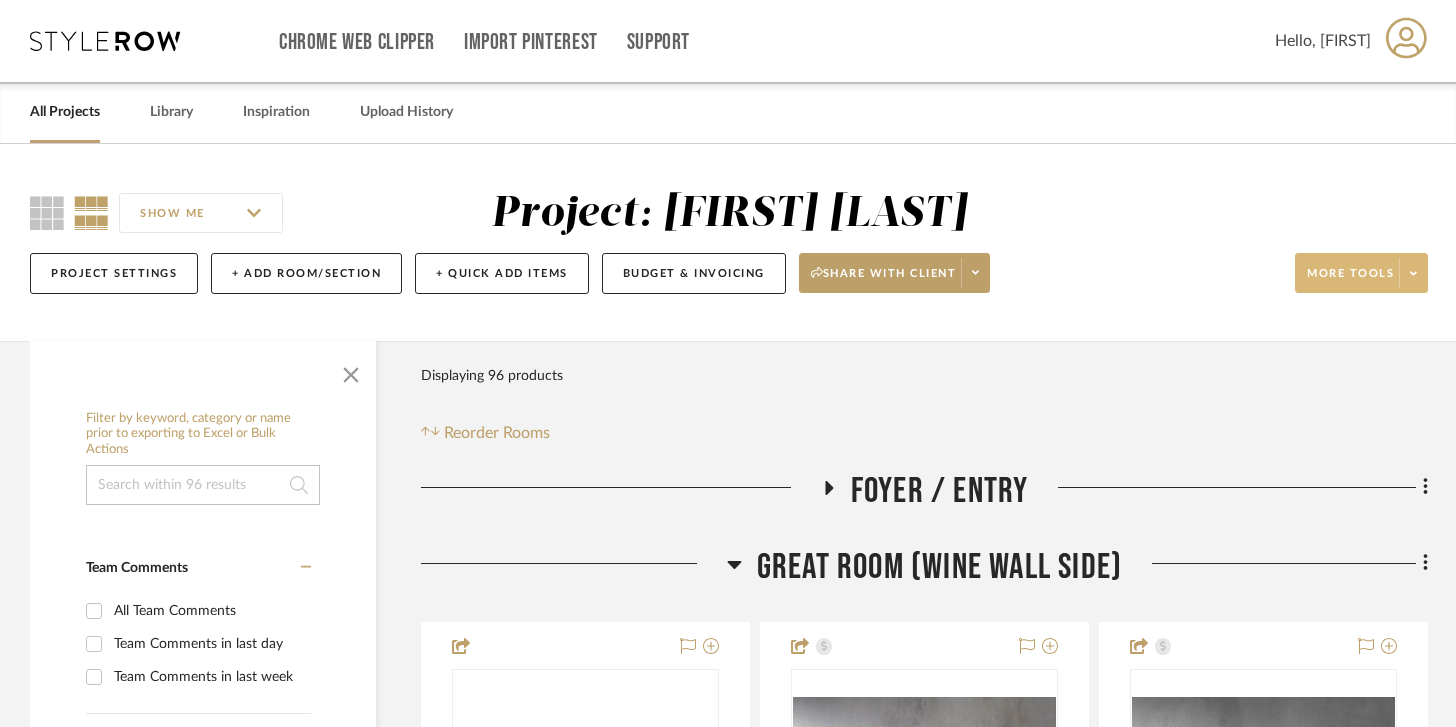 click 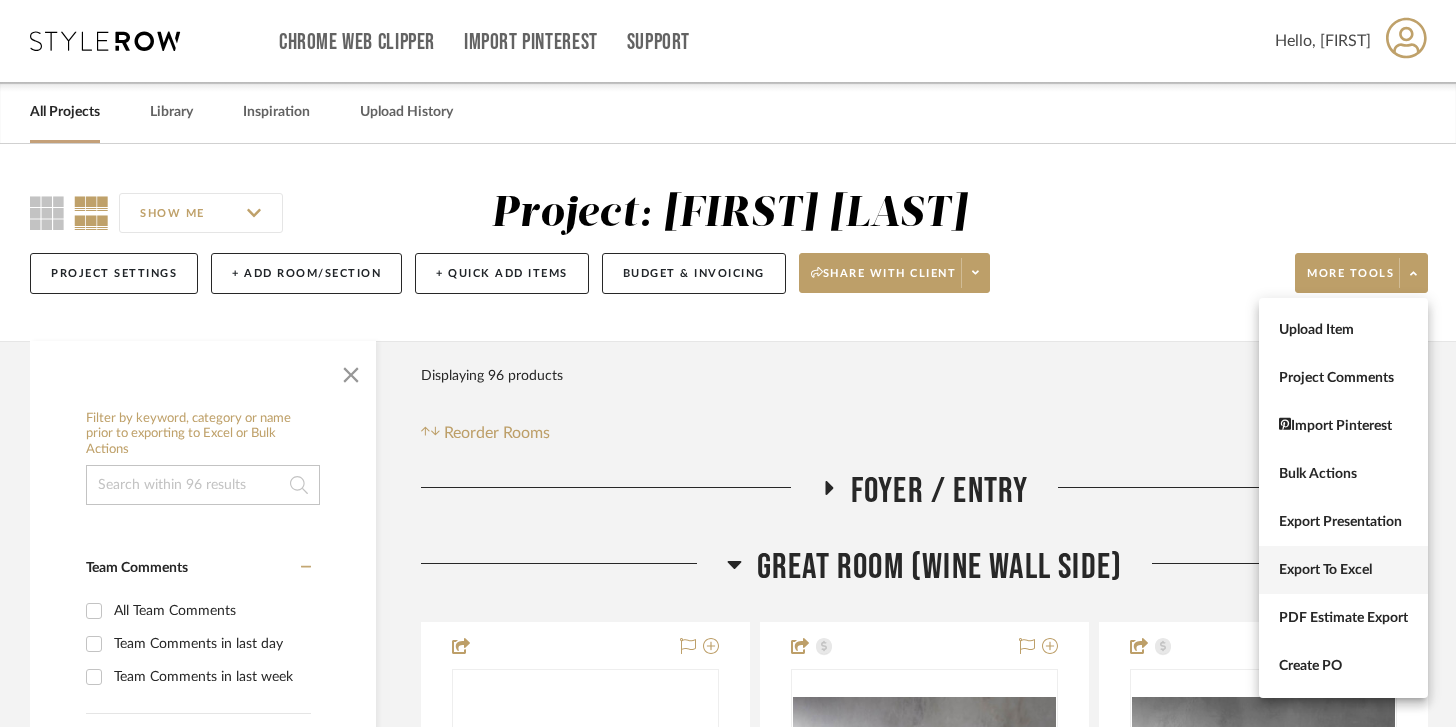 click on "Export To Excel" at bounding box center [1343, 570] 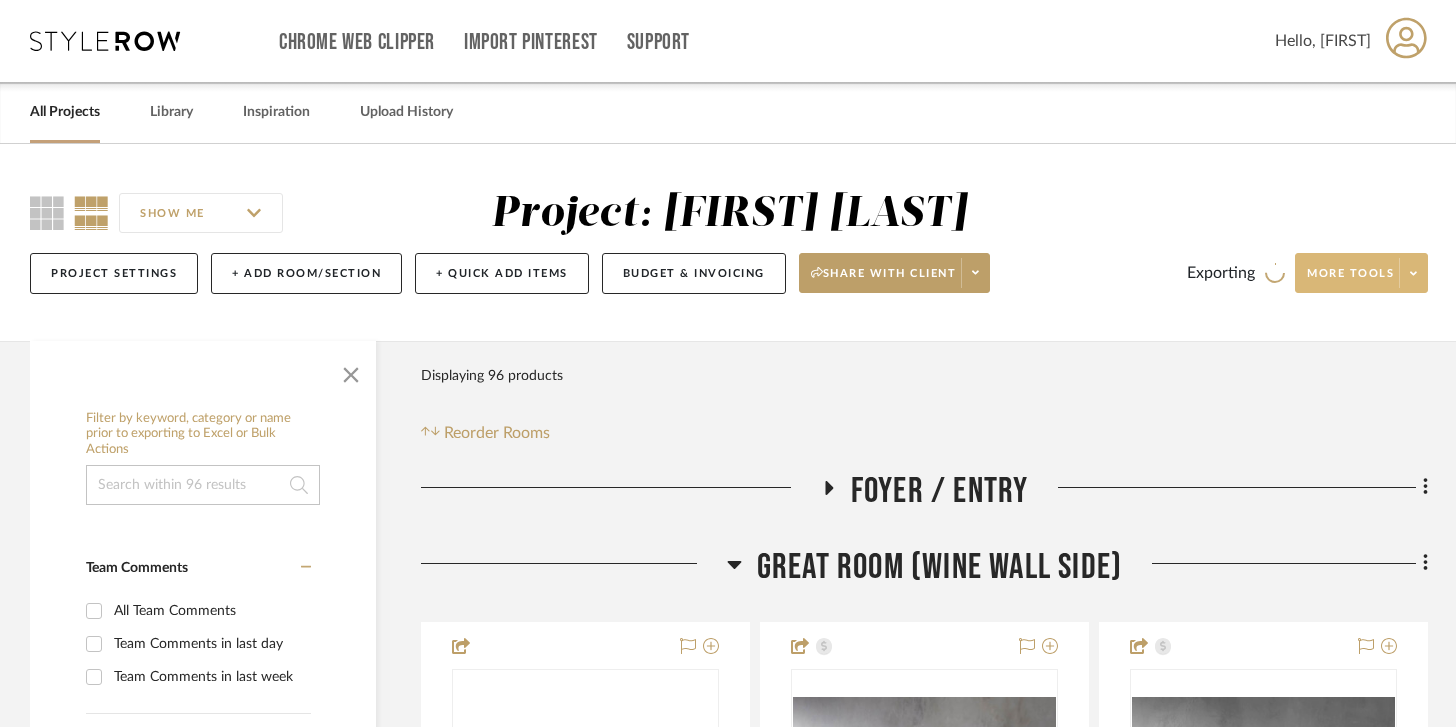 click 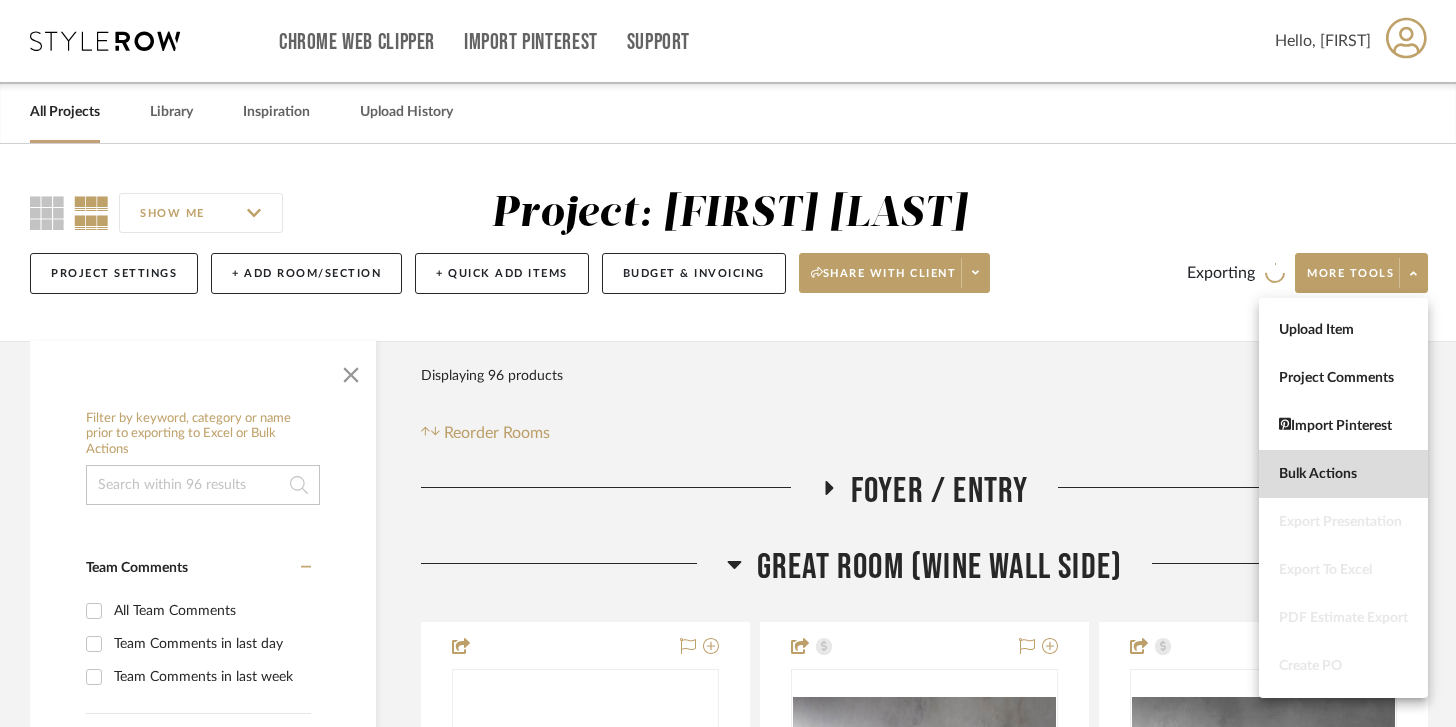 click on "Bulk Actions" at bounding box center [1343, 474] 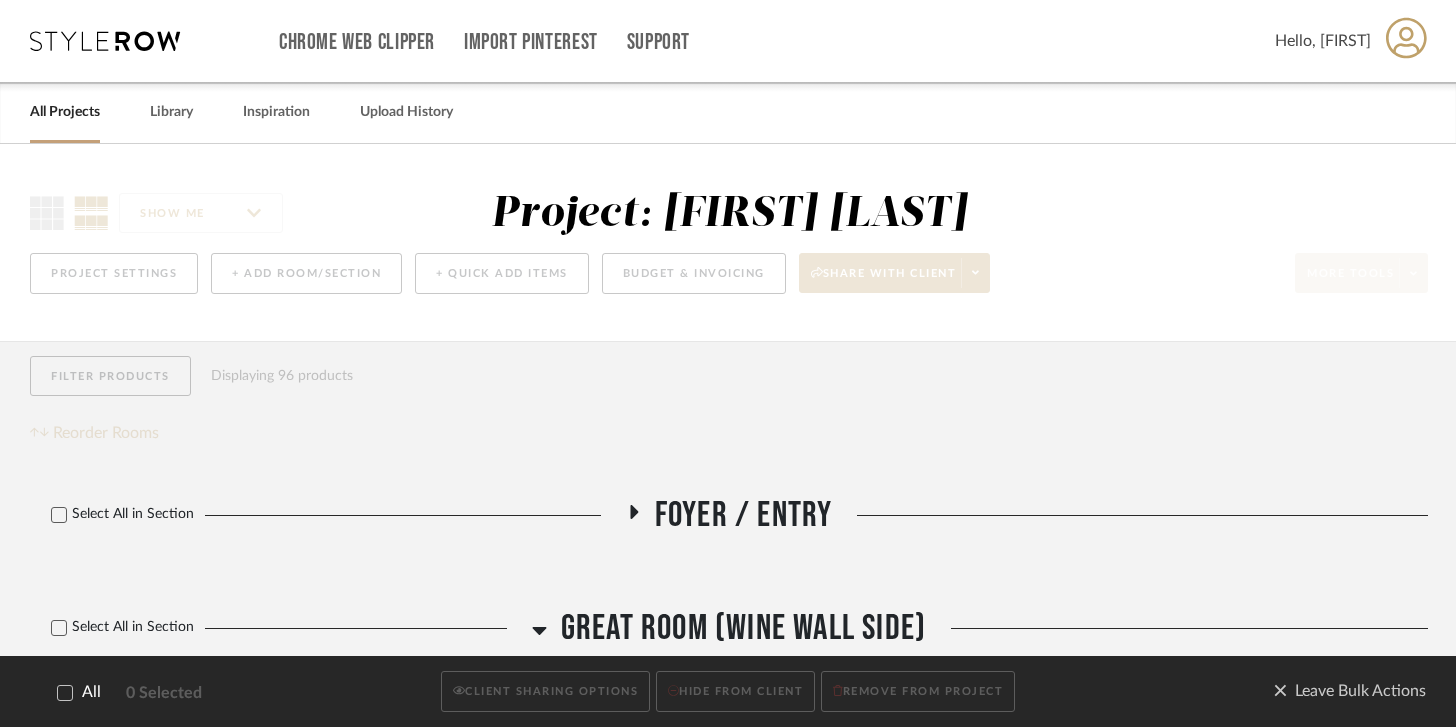 click 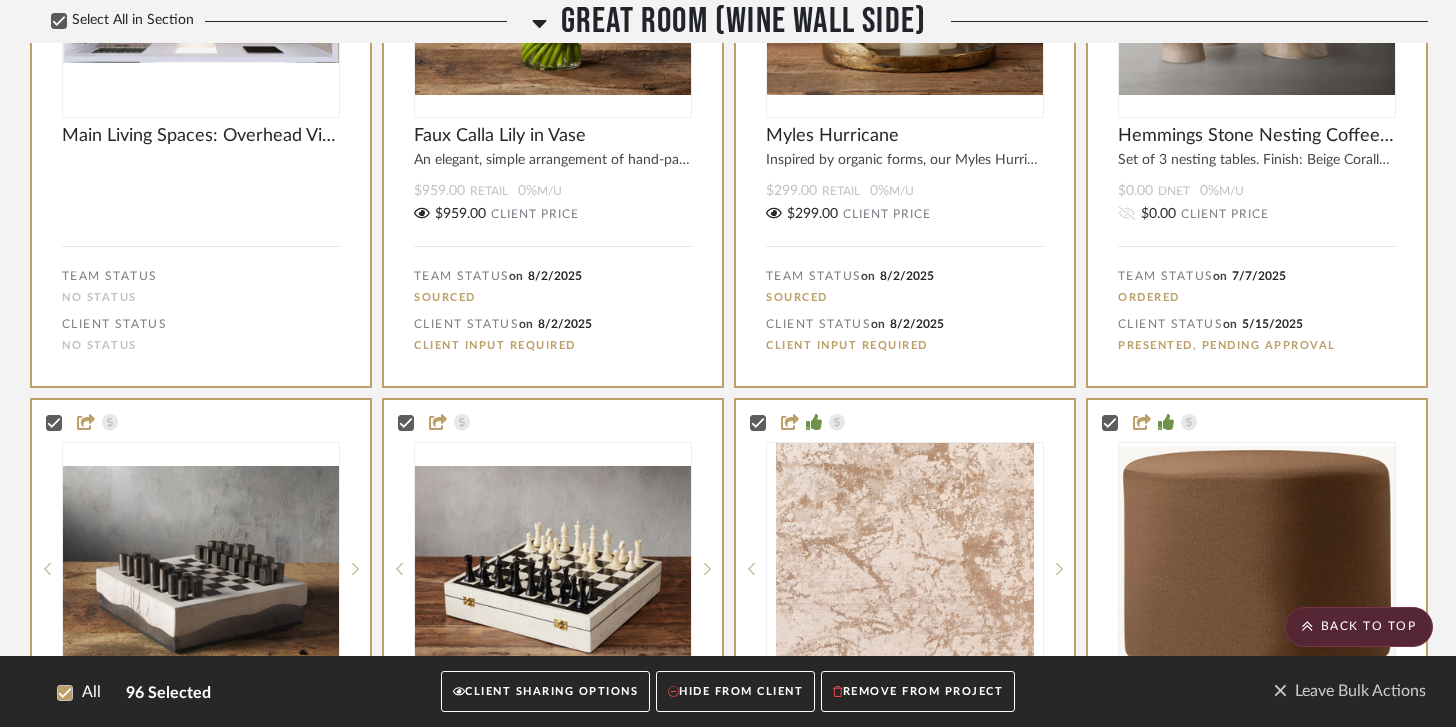 scroll, scrollTop: 851, scrollLeft: 0, axis: vertical 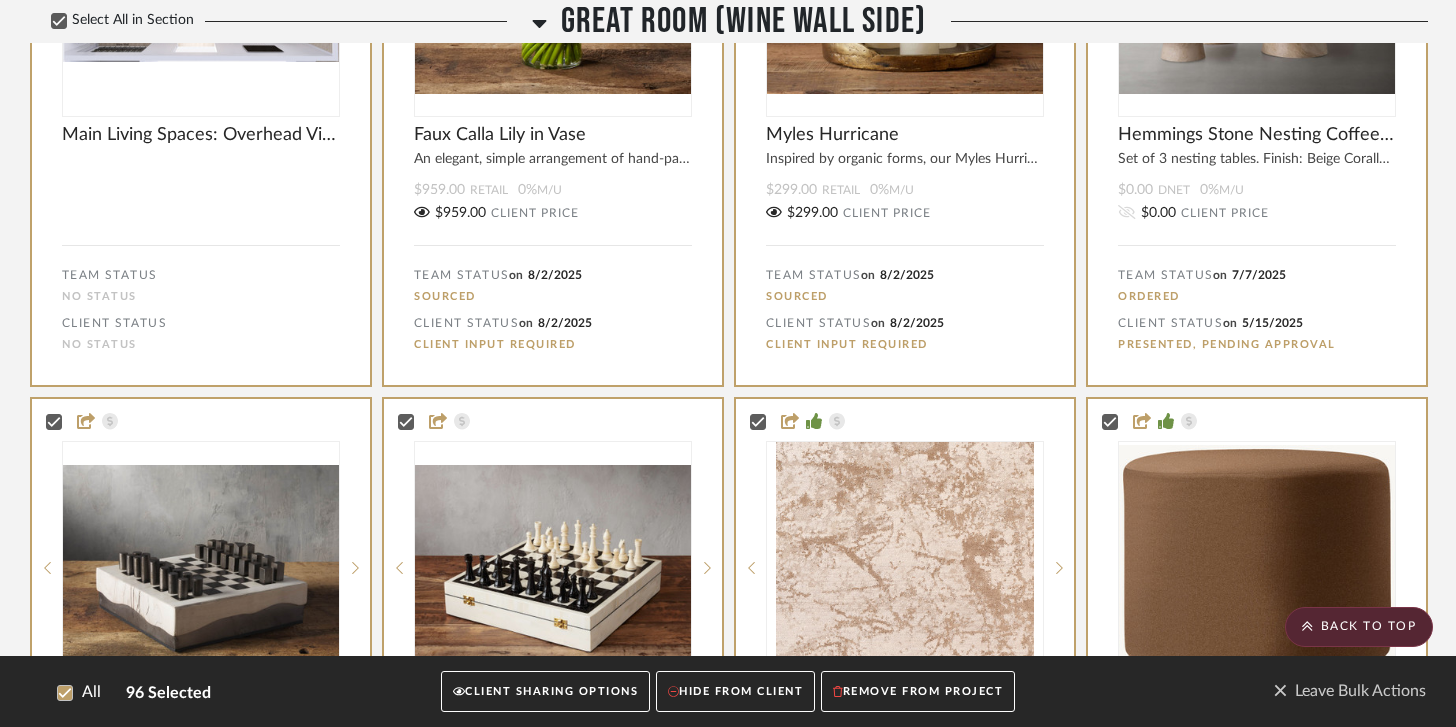 click on "All" 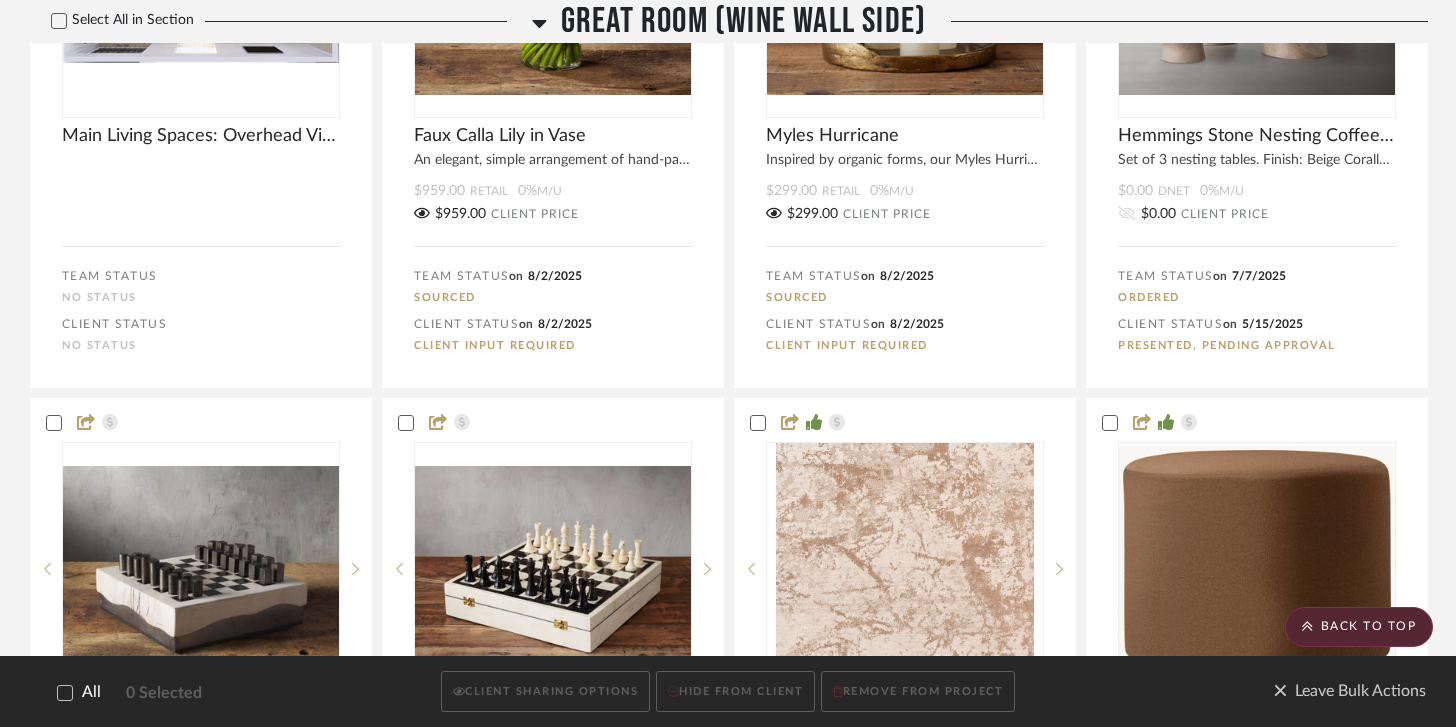 scroll, scrollTop: 851, scrollLeft: 0, axis: vertical 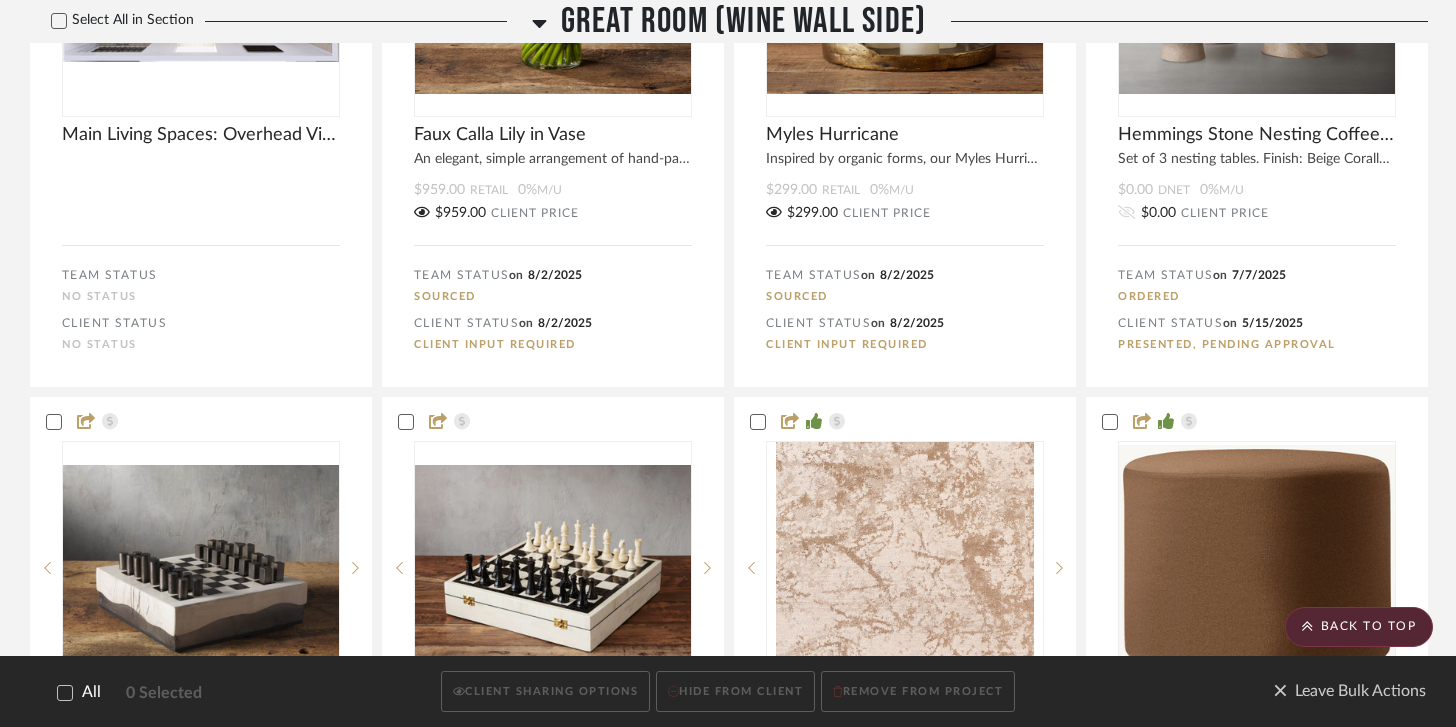 click on "Leave Bulk Actions" 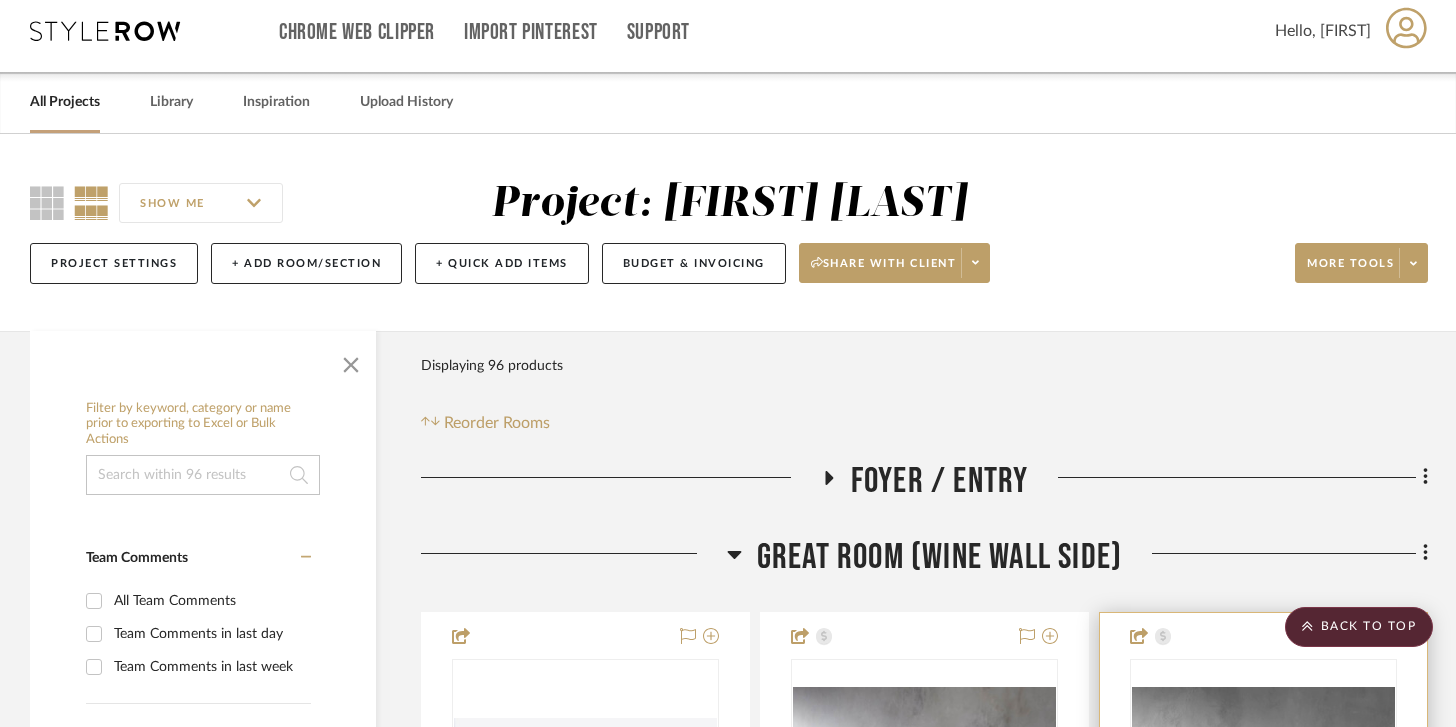 scroll, scrollTop: 0, scrollLeft: 0, axis: both 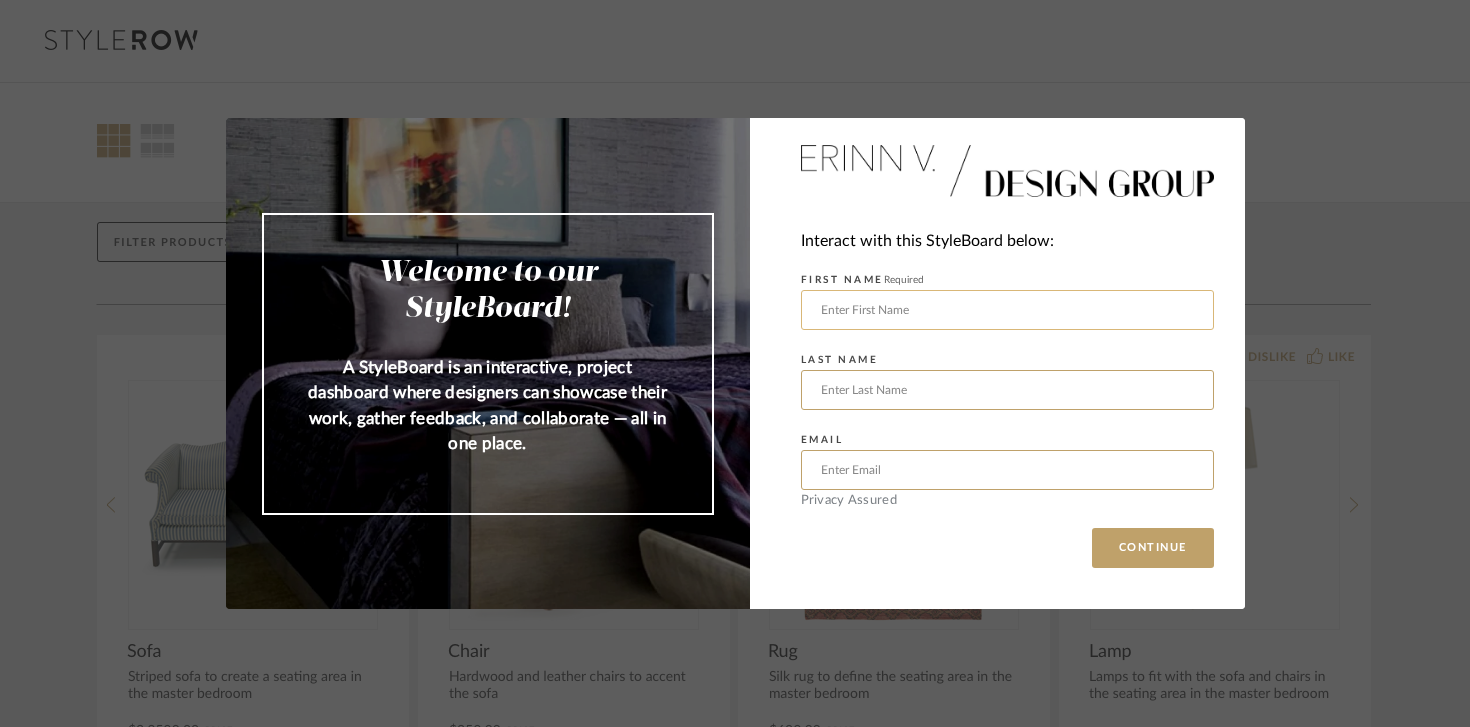 click at bounding box center [1007, 310] 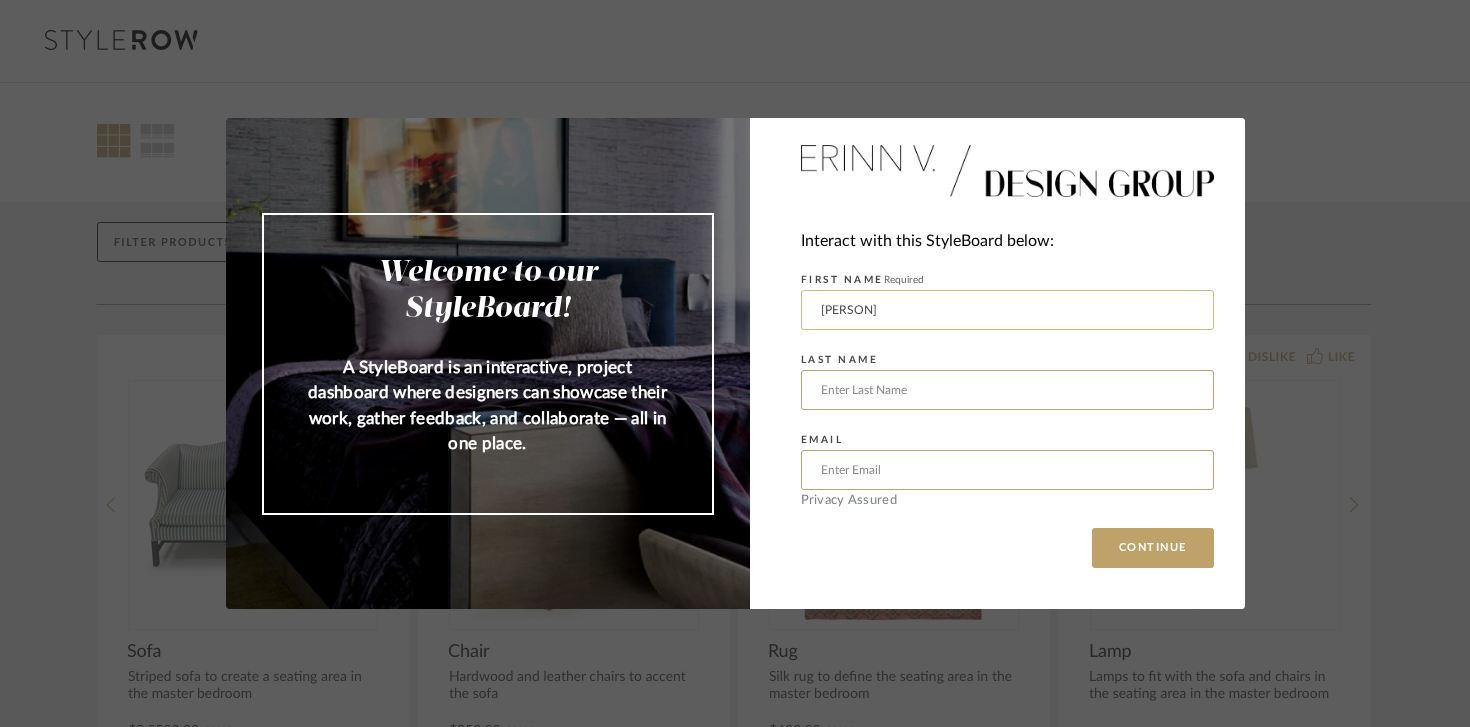 type on "[PERSON]" 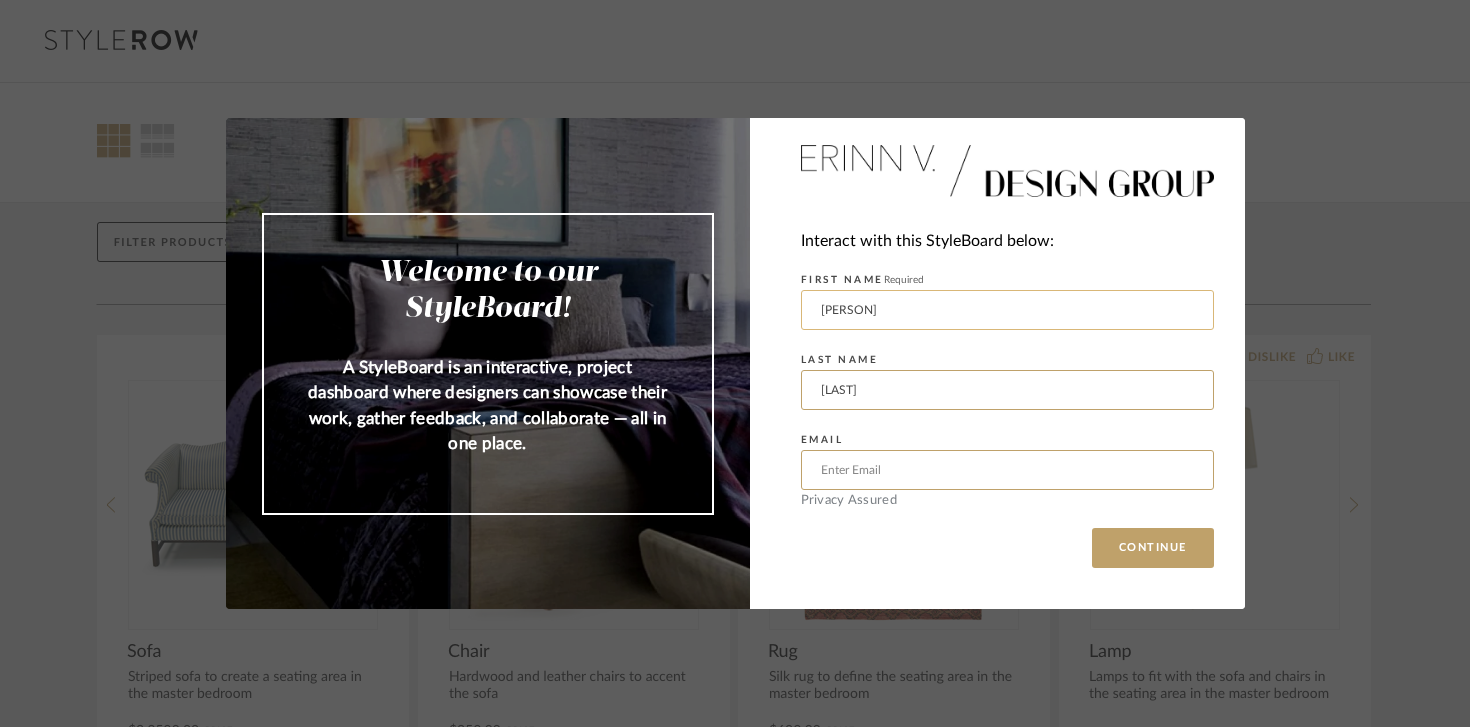 type on "[LAST]" 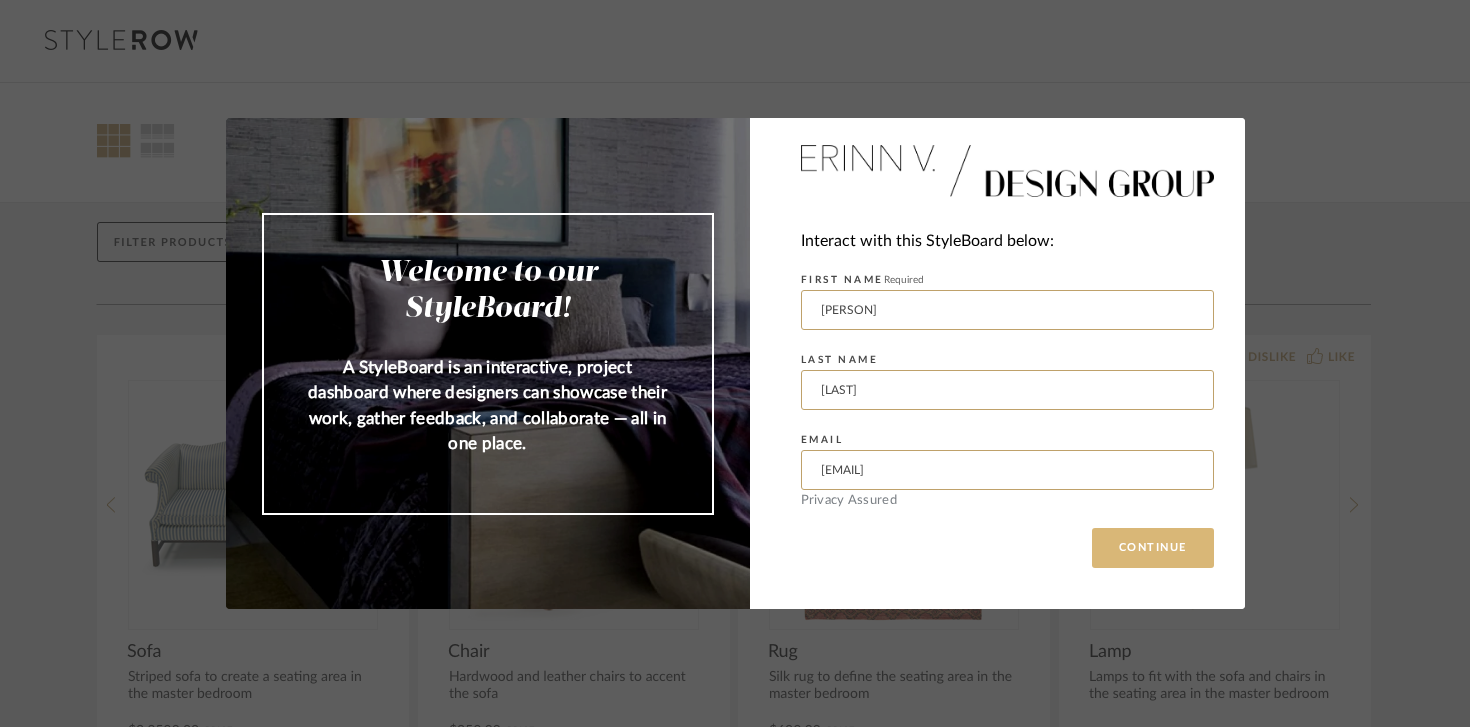 type on "[EMAIL]" 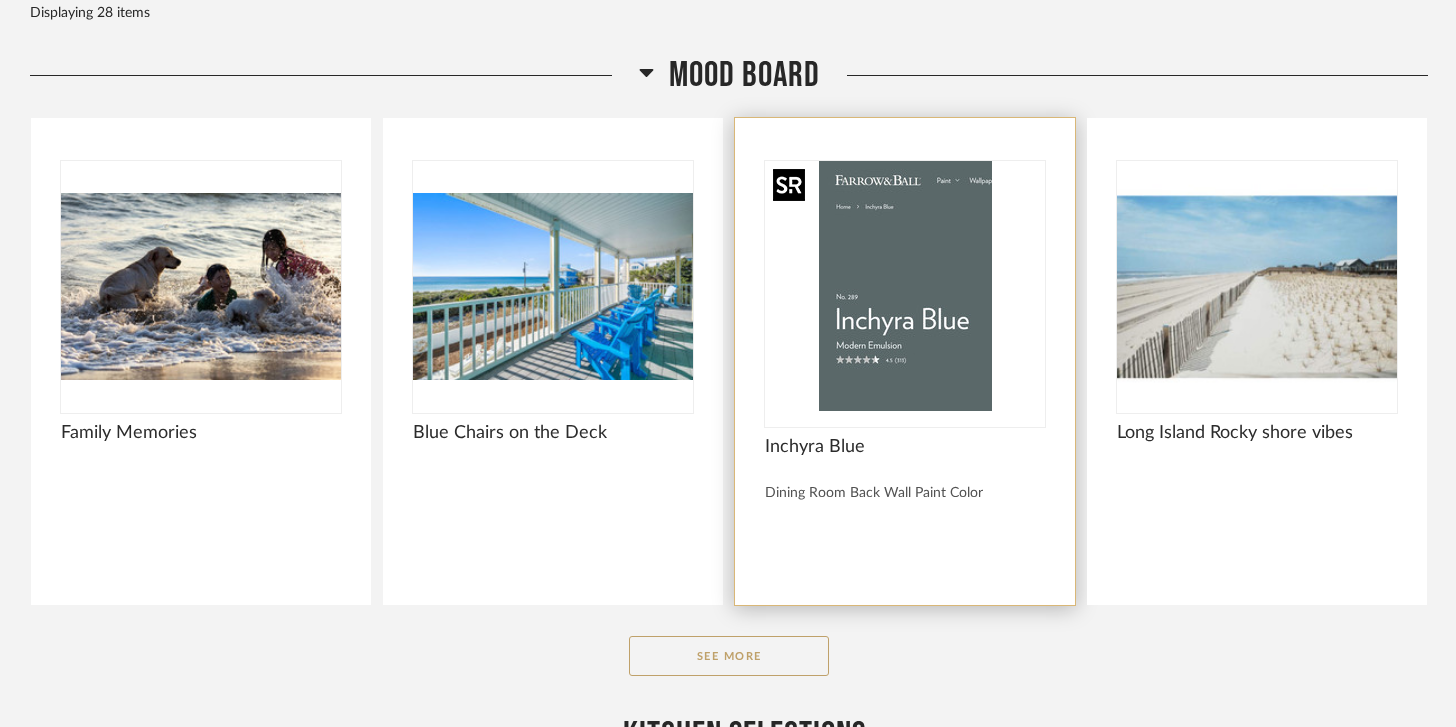 scroll, scrollTop: 249, scrollLeft: 0, axis: vertical 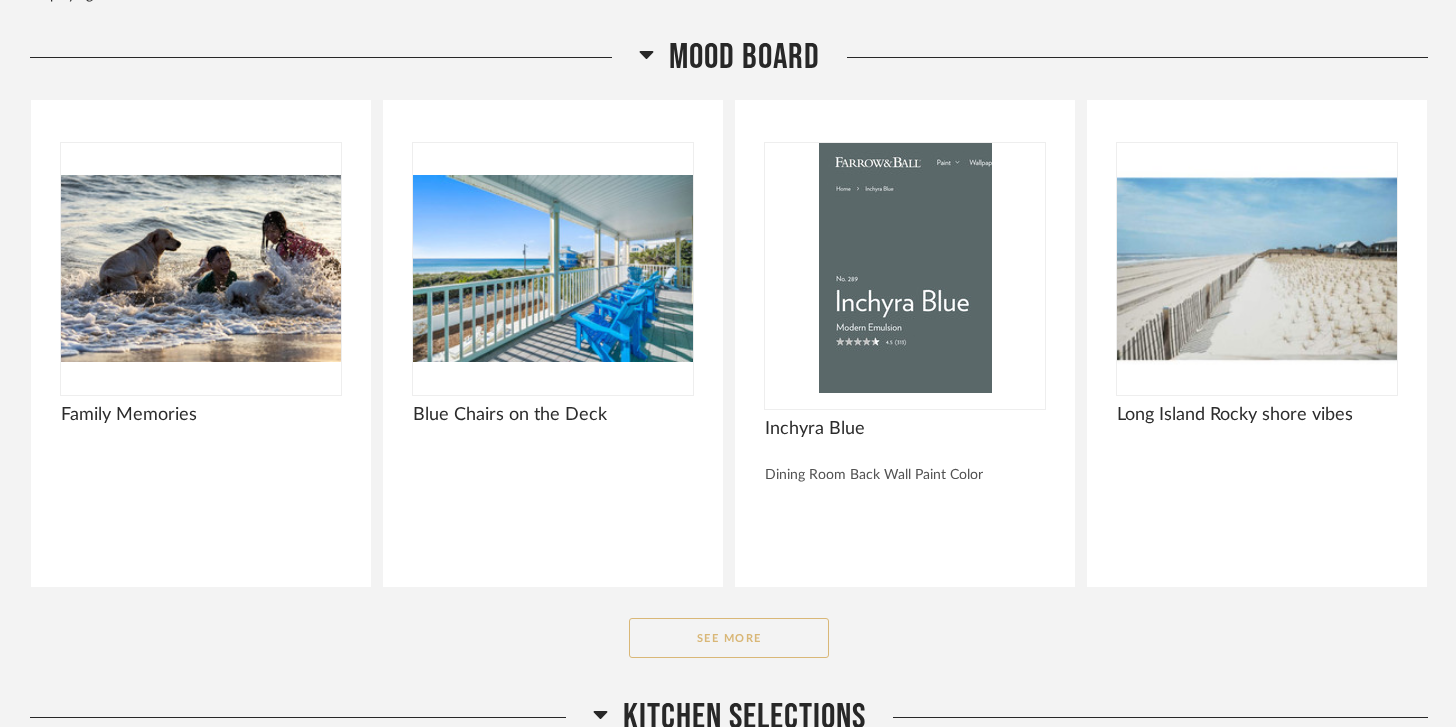click on "See More" 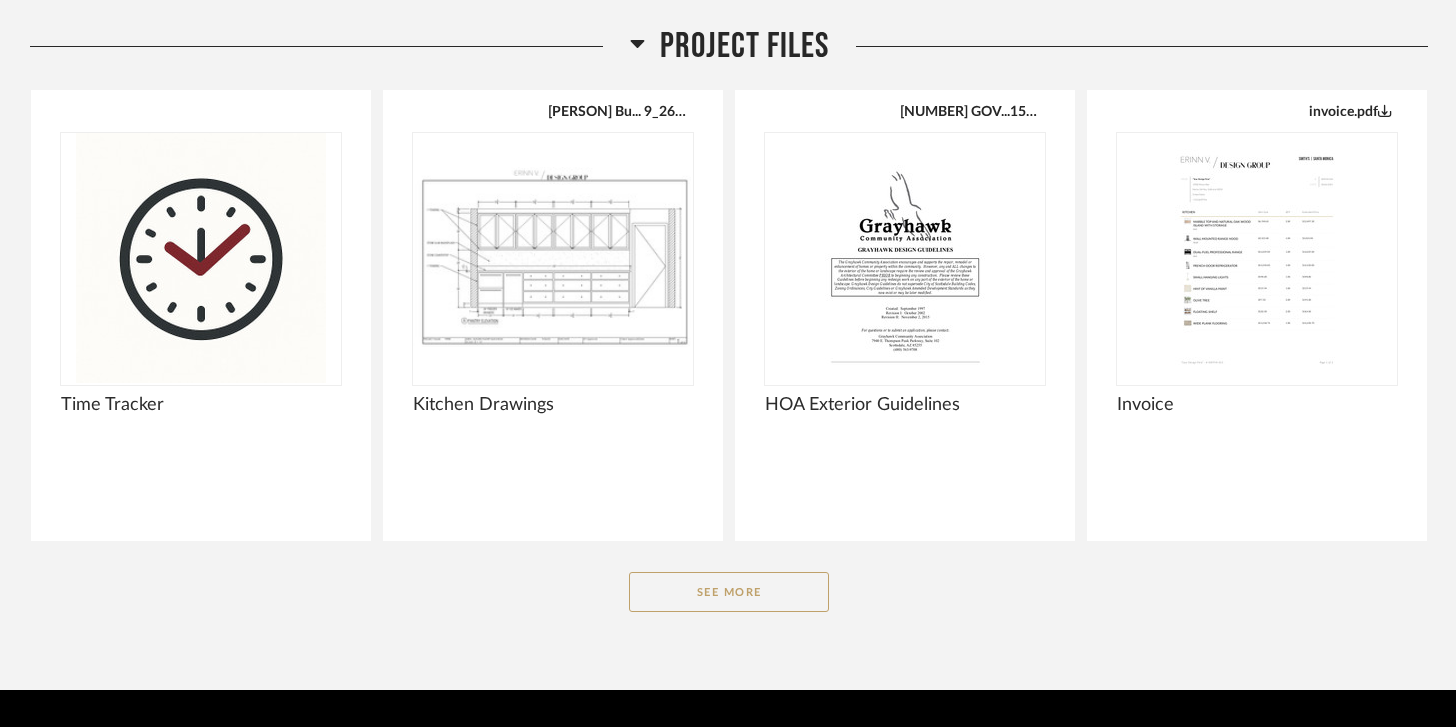 scroll, scrollTop: 3566, scrollLeft: 0, axis: vertical 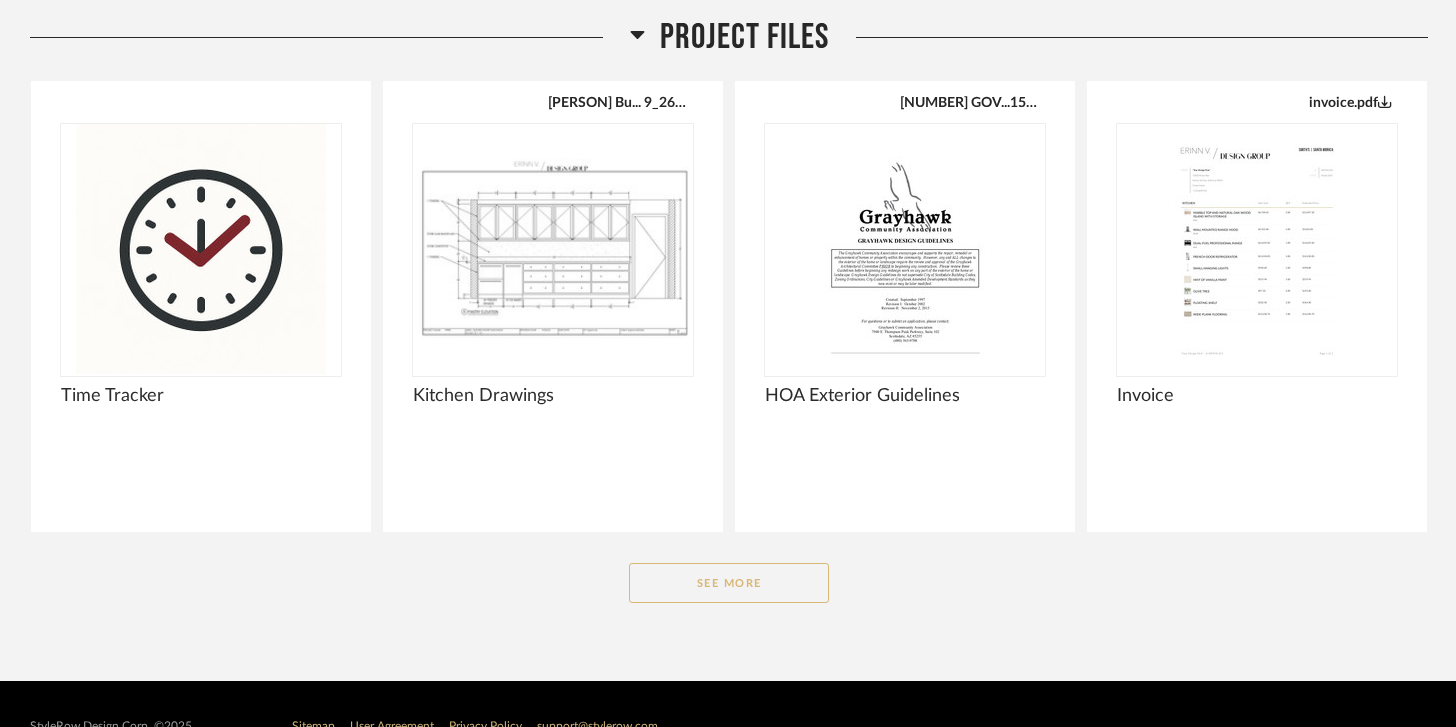 click on "See More" 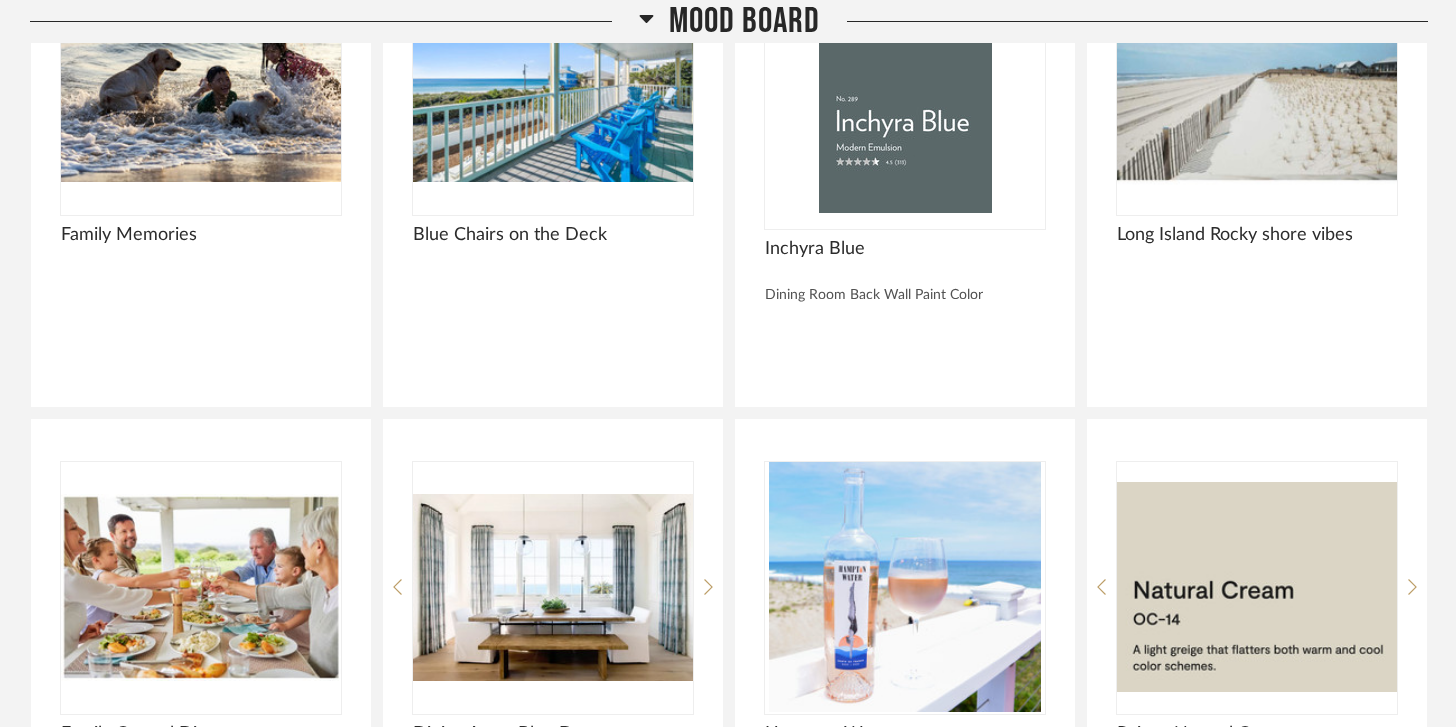 scroll, scrollTop: 0, scrollLeft: 0, axis: both 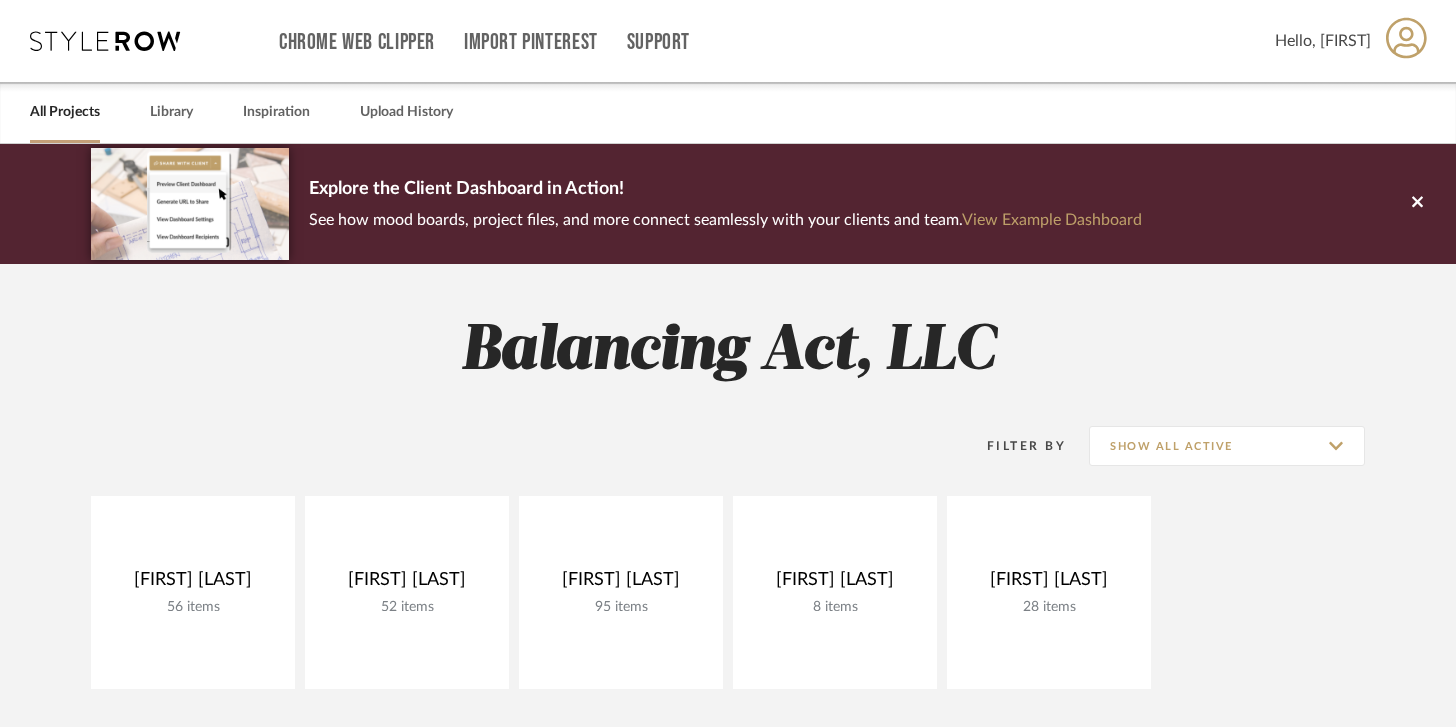 click on "Balancing Act, LLC  Filter By  Show All Active [FIRST] [LAST] 56 items  View Budget   Open Project  [FIRST] [LAST] 52 items  View Budget   Open Project  [FIRST] [LAST] 95 items  View Budget   Open Project  [FIRST] [LAST] 8 items  View Budget   Open Project  [FIRST] [LAST] 28 items  View Budget   Open Project   Build your mood board, share with clients, and turn inspiration into action.  Demo Dashboard" 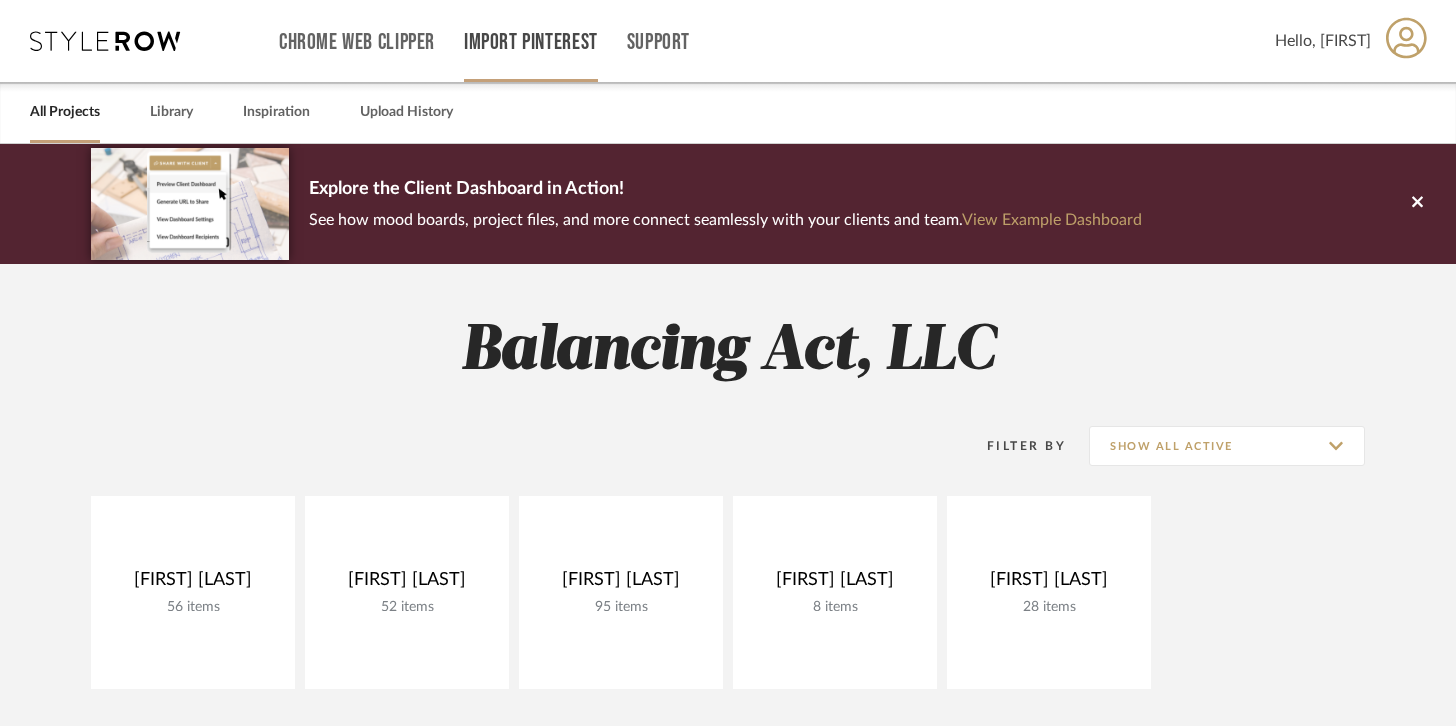 click on "Chrome Web Clipper   Import Pinterest   Support   All Projects   Library   Inspiration   Upload History  Hello, Natalie Explore the Client Dashboard in Action!  See how mood boards, project files, and more connect seamlessly with your clients and team.  View Example Dashboard Balancing Act, LLC  Filter By  Show All Active Denise Petricka 56 items  View Budget   Open Project  Kristin Kane 52 items  View Budget   Open Project  Lisa Hughes 95 items  View Budget   Open Project  Sherry Fosvik 8 items  View Budget   Open Project  Urmi Rodrigues 28 items  View Budget   Open Project   Build your mood board, share with clients, and turn inspiration into action.  Demo Dashboard StyleRow Design Corp. ©2025 Sitemap User Agreement Privacy Policy support@stylerow.com Sitemap User Agreement Privacy Policy StyleRow, Inc. ©2025 support@stylerow.com" at bounding box center (728, 363) 